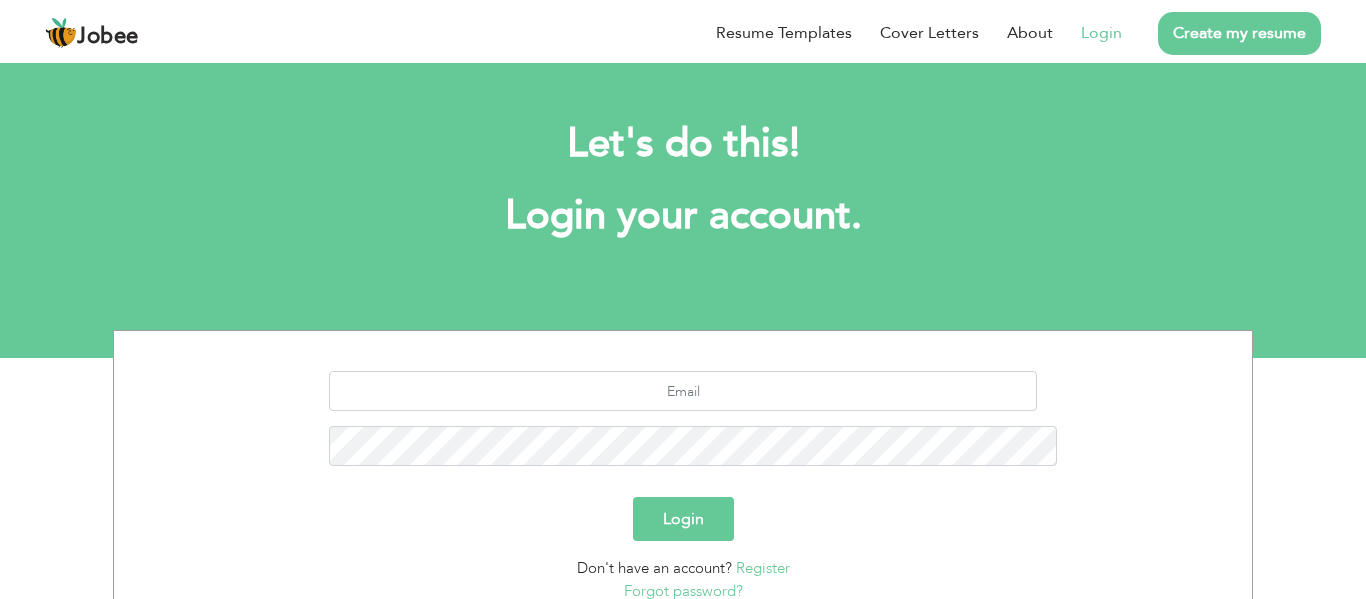 scroll, scrollTop: 0, scrollLeft: 0, axis: both 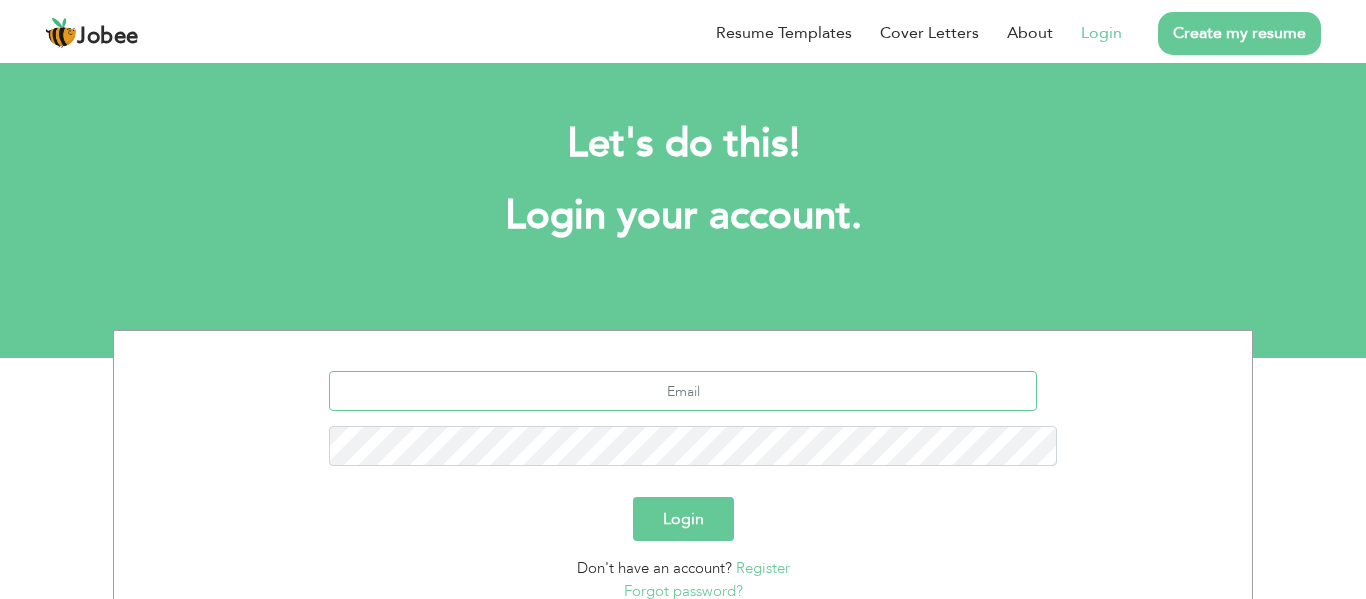type on "[EMAIL_ADDRESS][DOMAIN_NAME]" 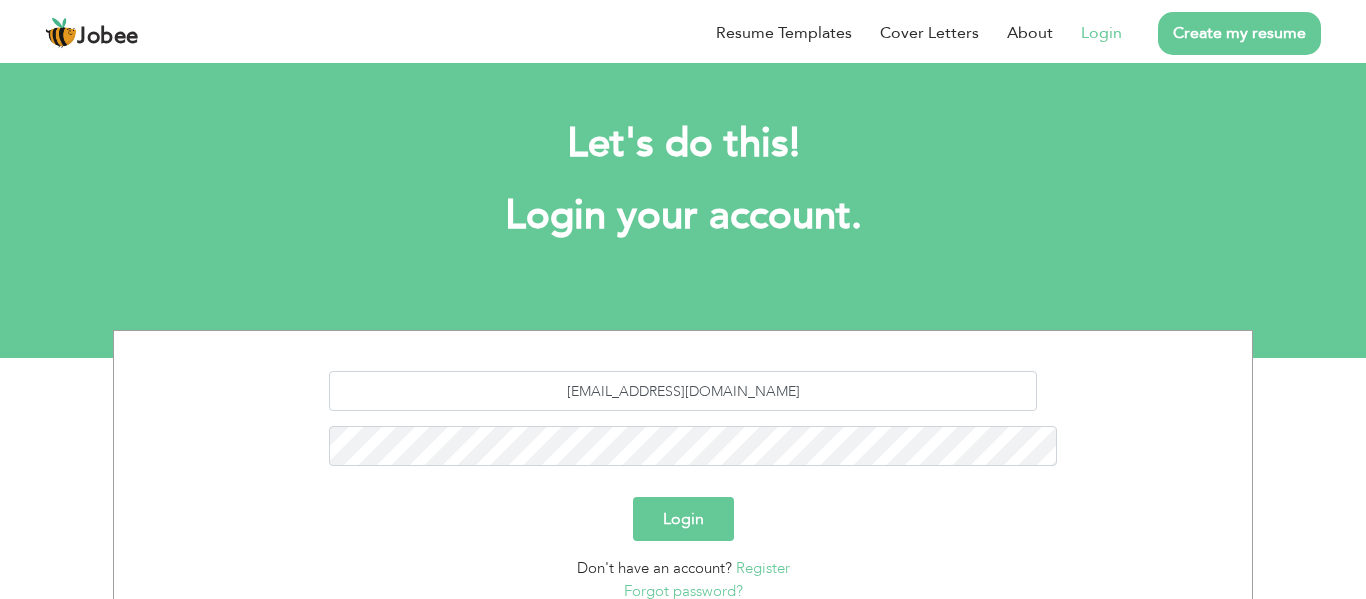 click on "Login" at bounding box center [683, 519] 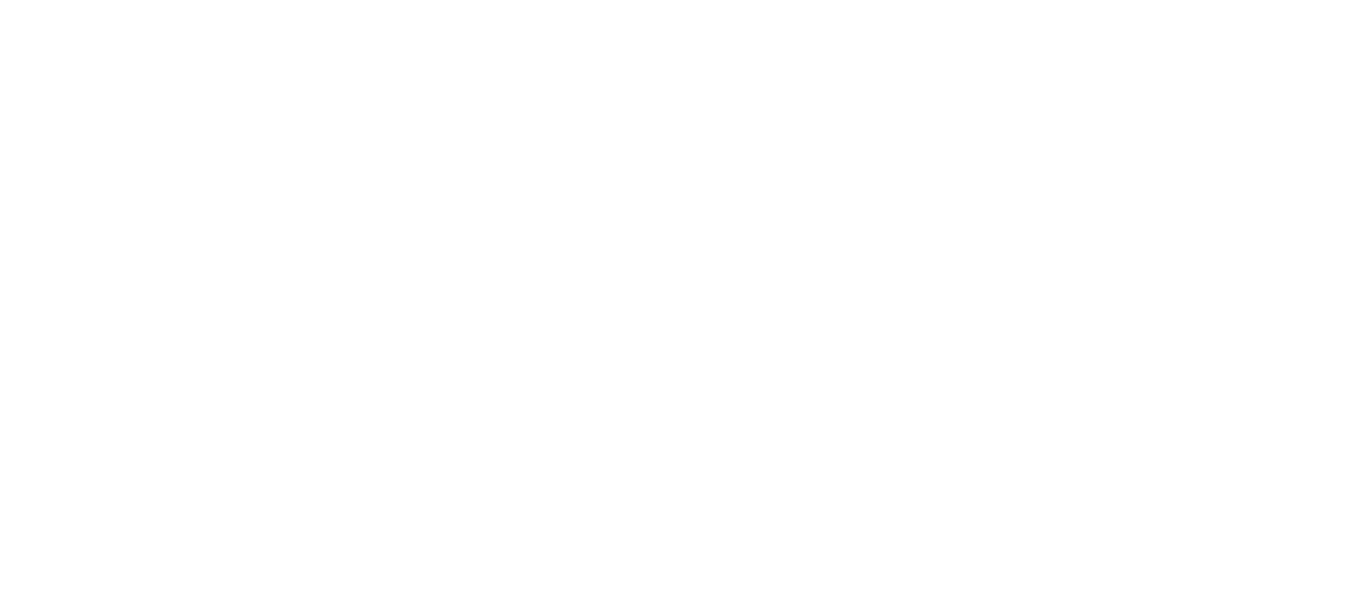 scroll, scrollTop: 0, scrollLeft: 0, axis: both 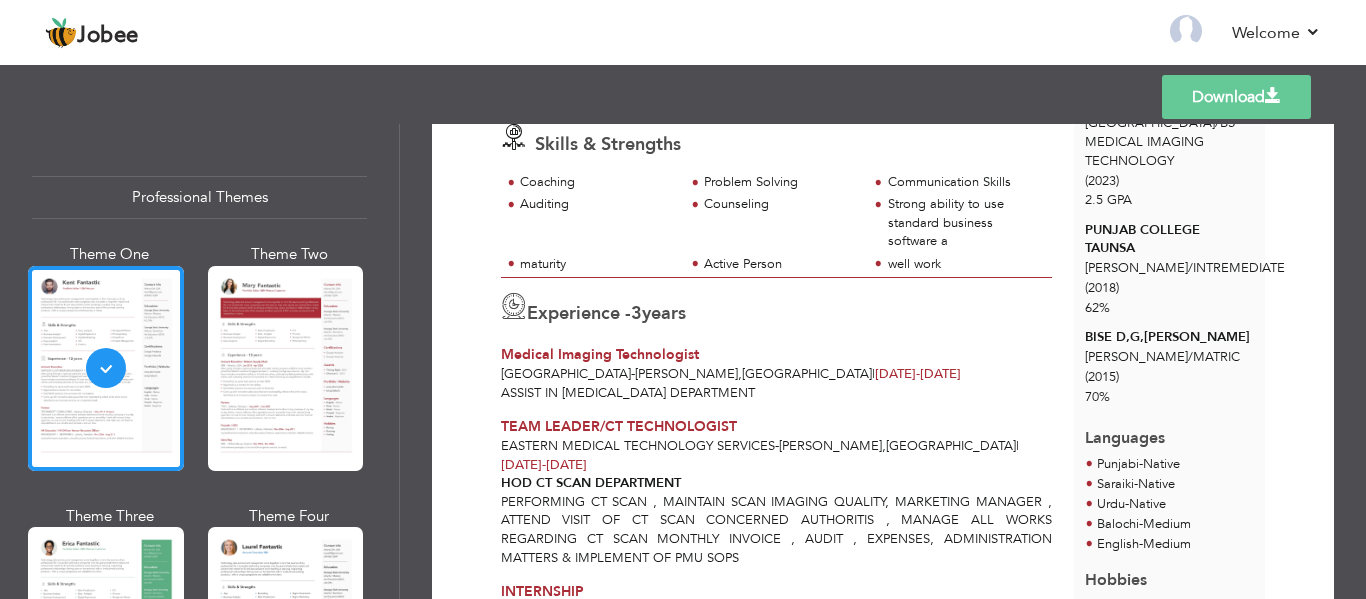 click on "Medical Imaging Technologist" at bounding box center [600, 354] 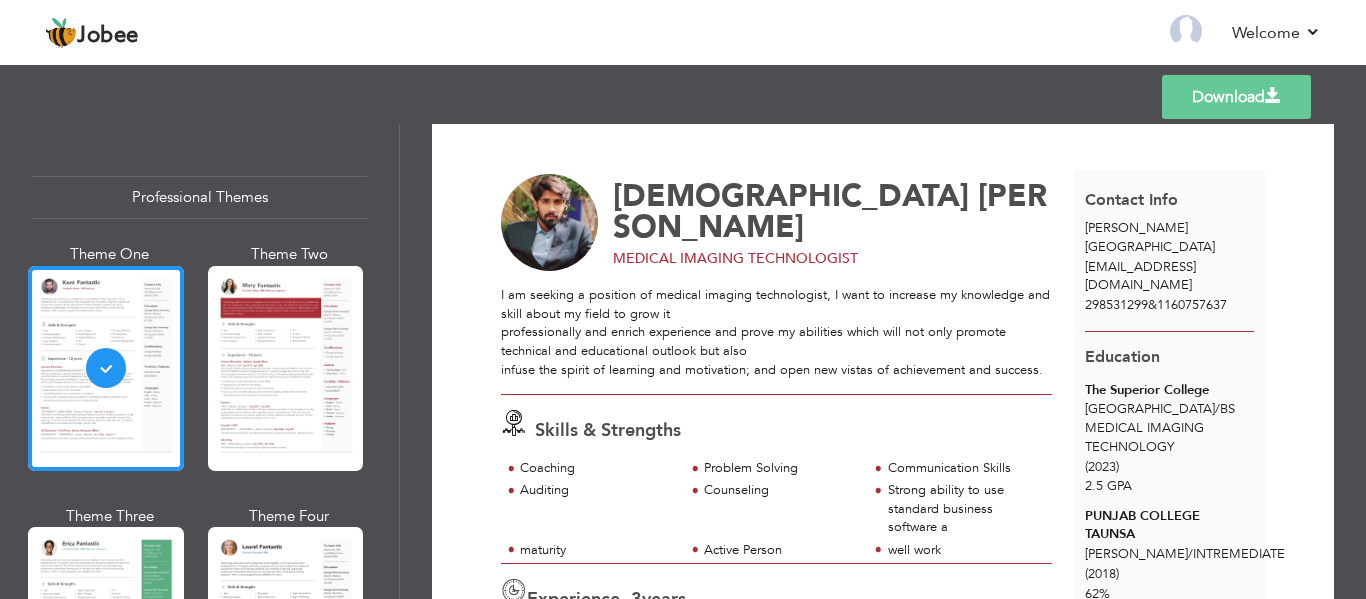 scroll, scrollTop: 0, scrollLeft: 0, axis: both 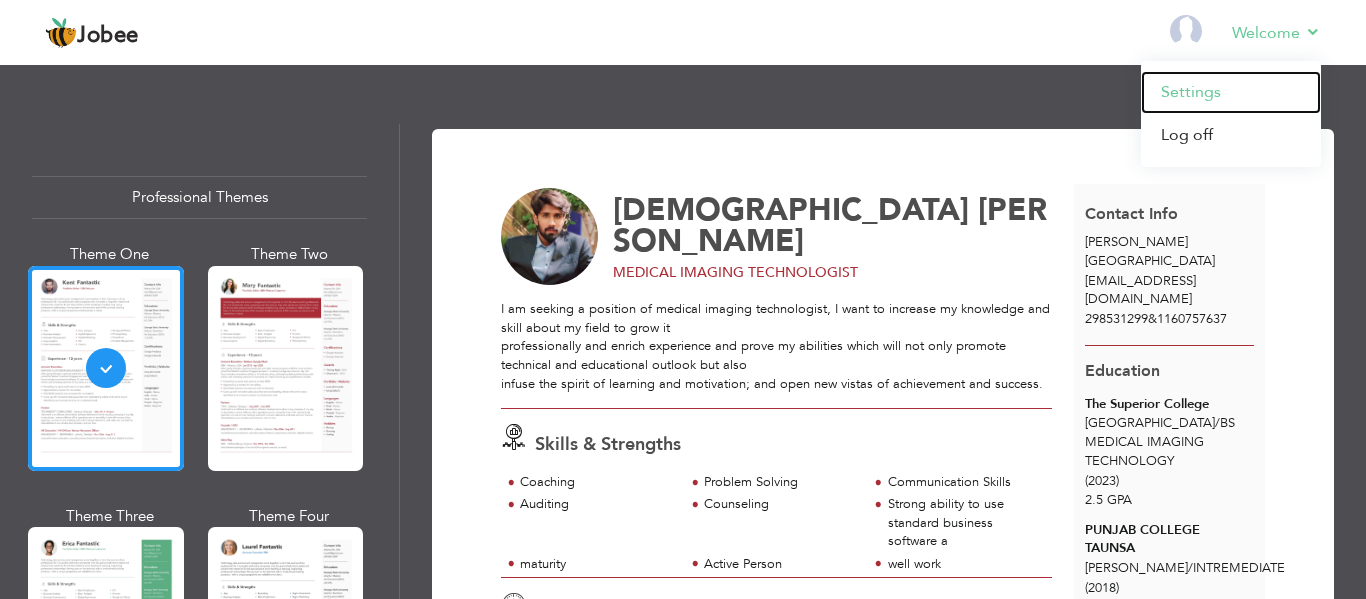 click on "Settings" at bounding box center (1231, 92) 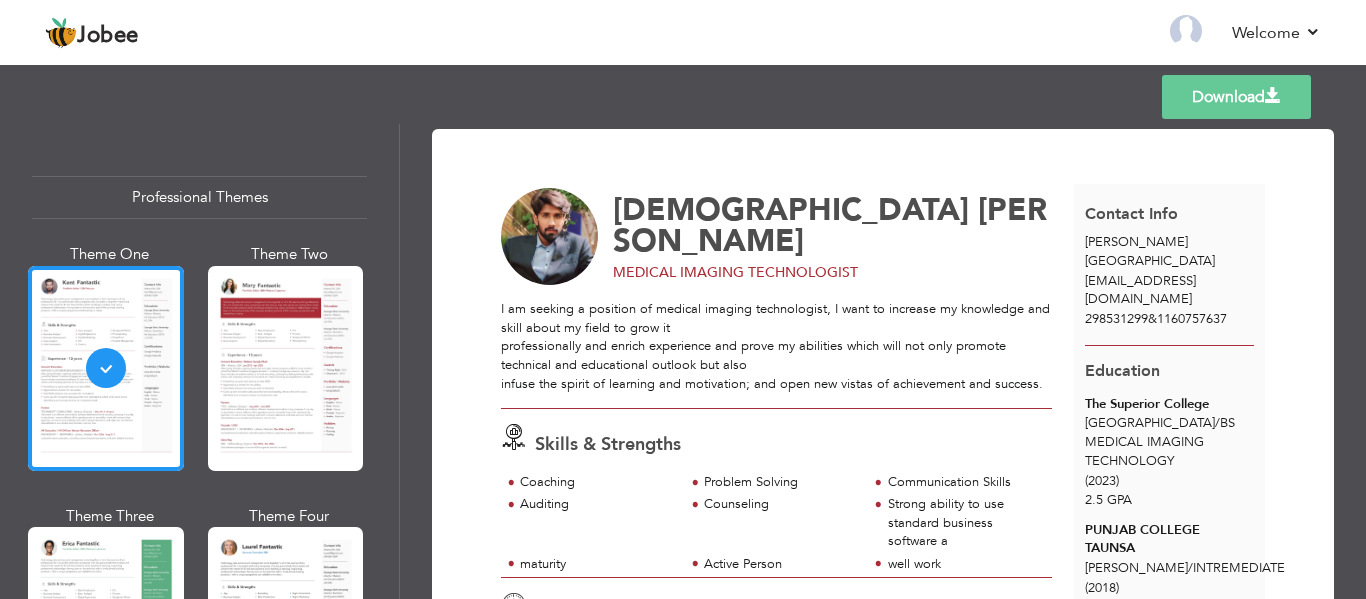 scroll, scrollTop: 148, scrollLeft: 0, axis: vertical 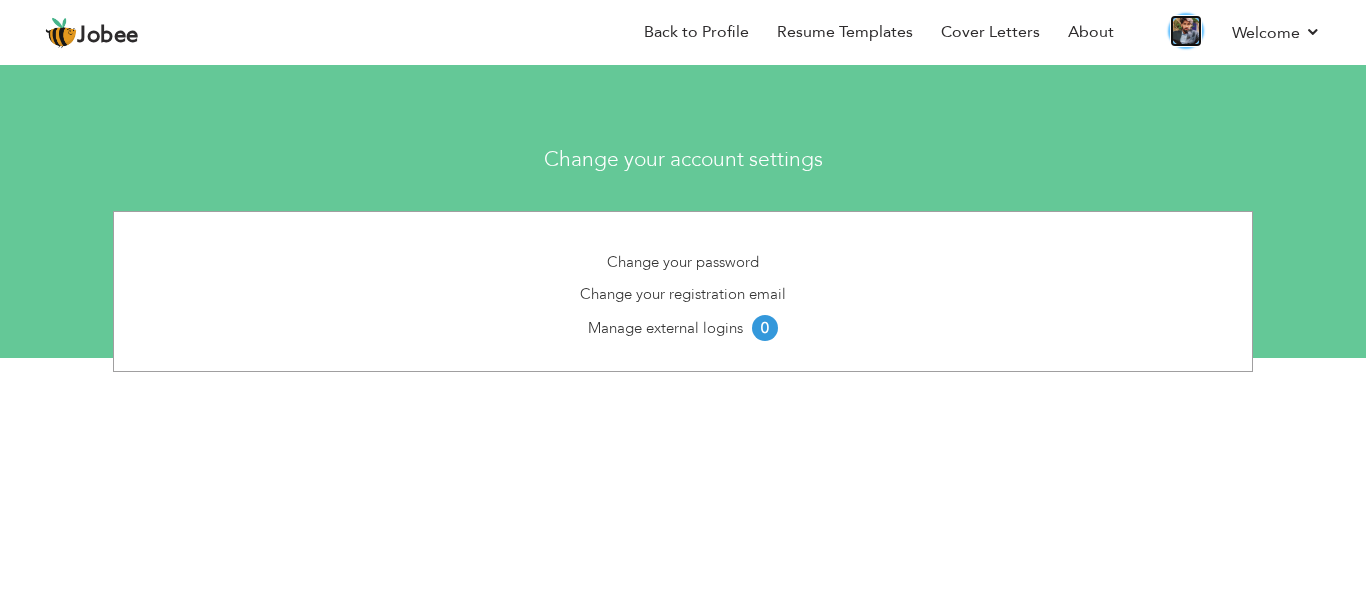 click at bounding box center (1186, 31) 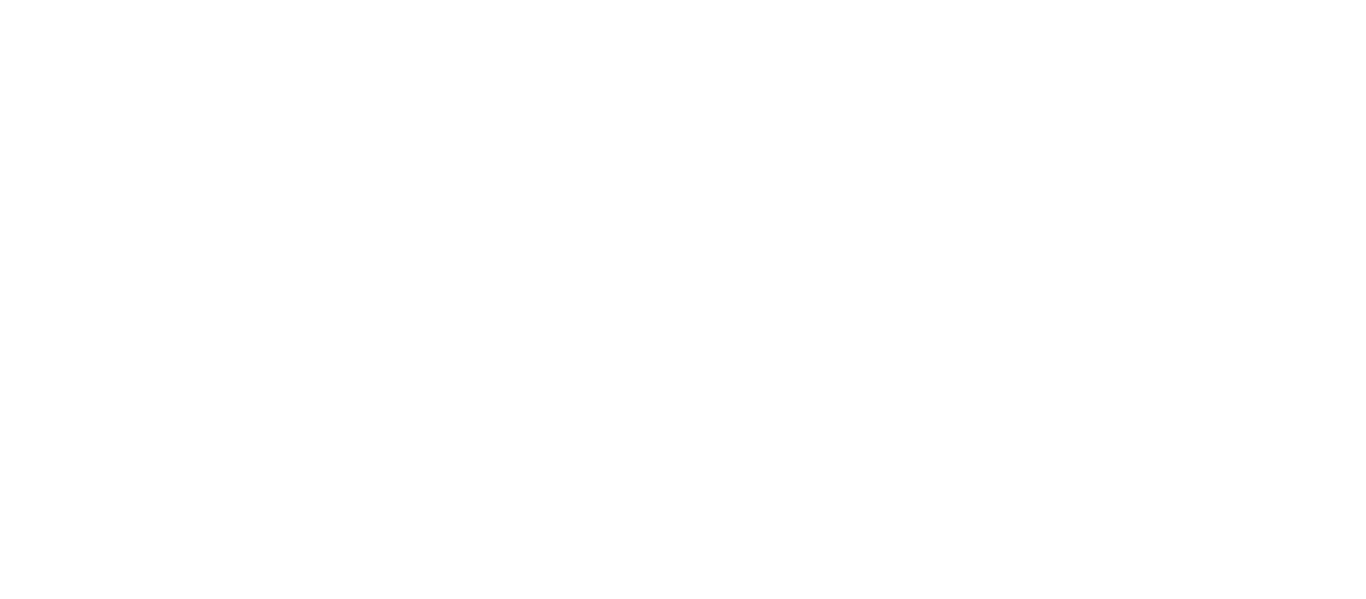 scroll, scrollTop: 0, scrollLeft: 0, axis: both 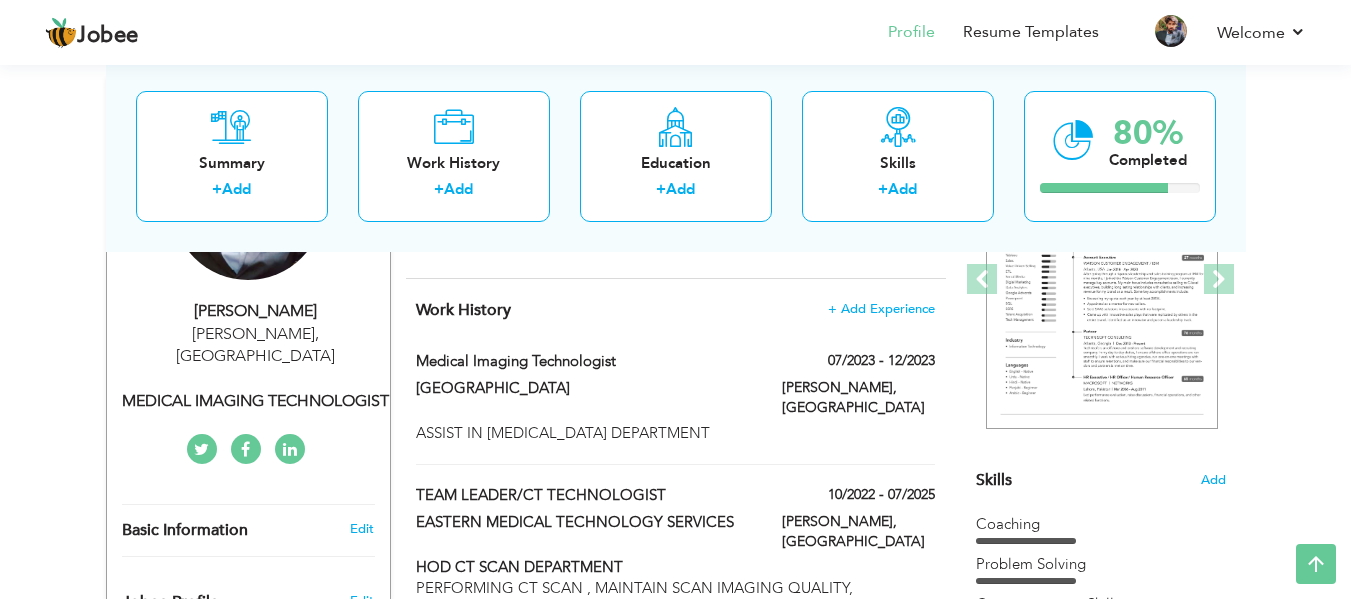 click on "Work History" at bounding box center [463, 310] 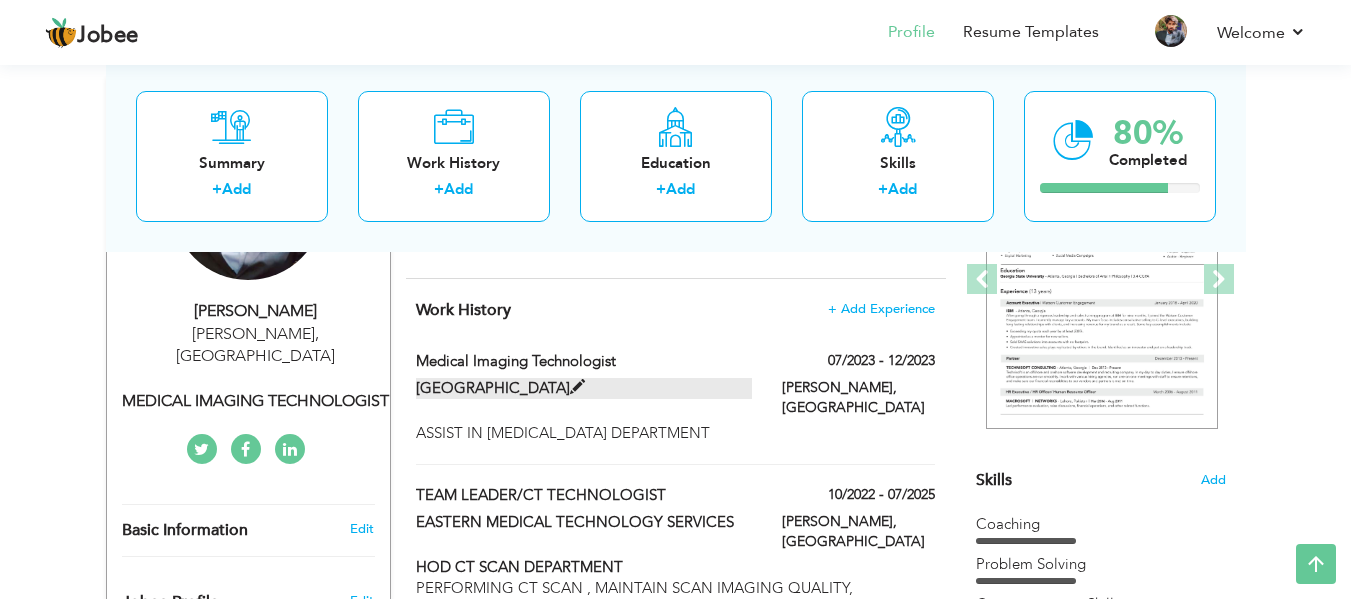 click on "THQ HOSPITAL TAUNSA SHARIF" at bounding box center (584, 388) 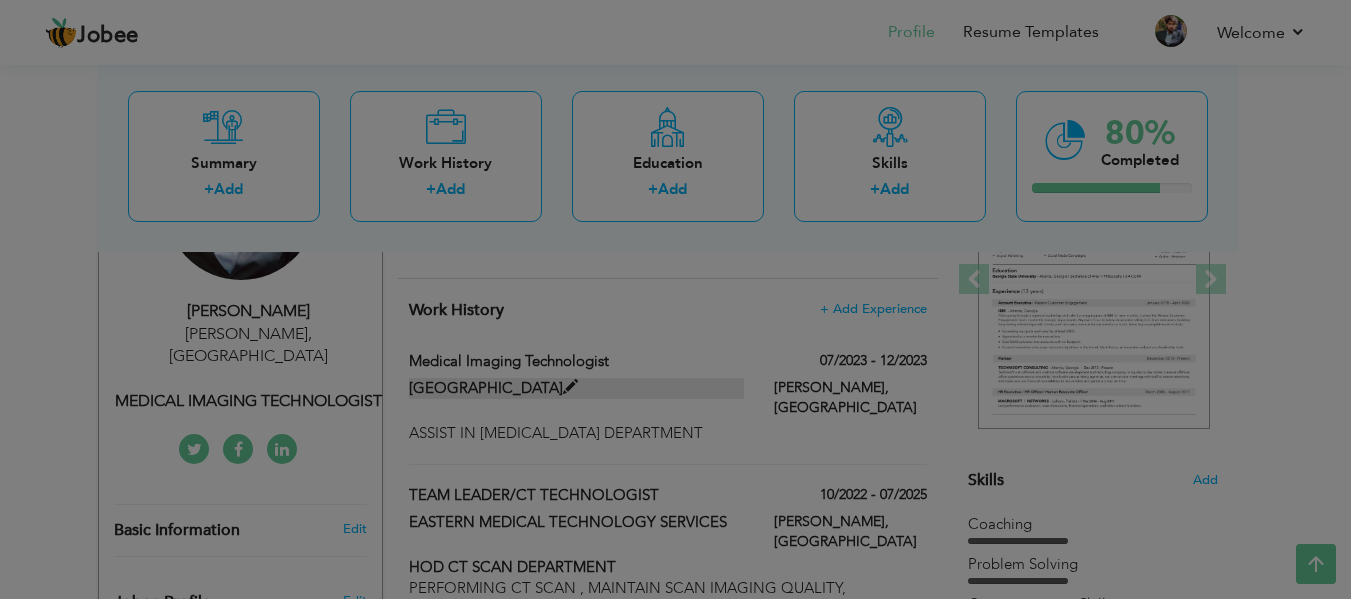 type on "Medical Imaging Technologist" 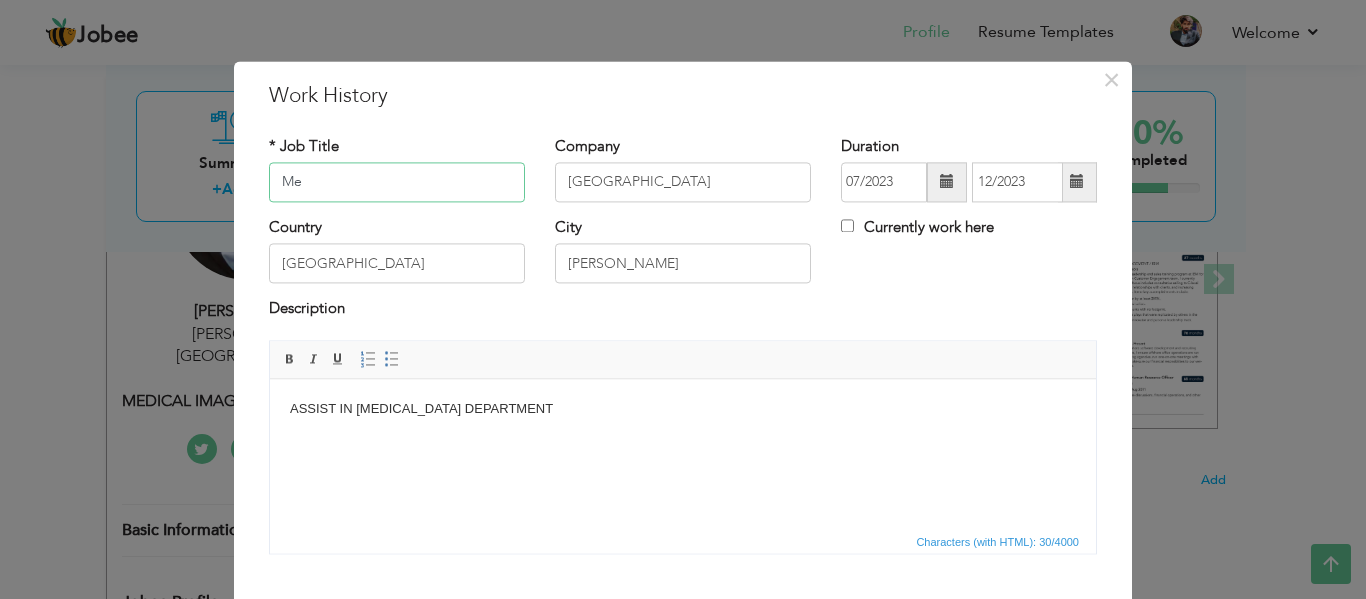 type on "M" 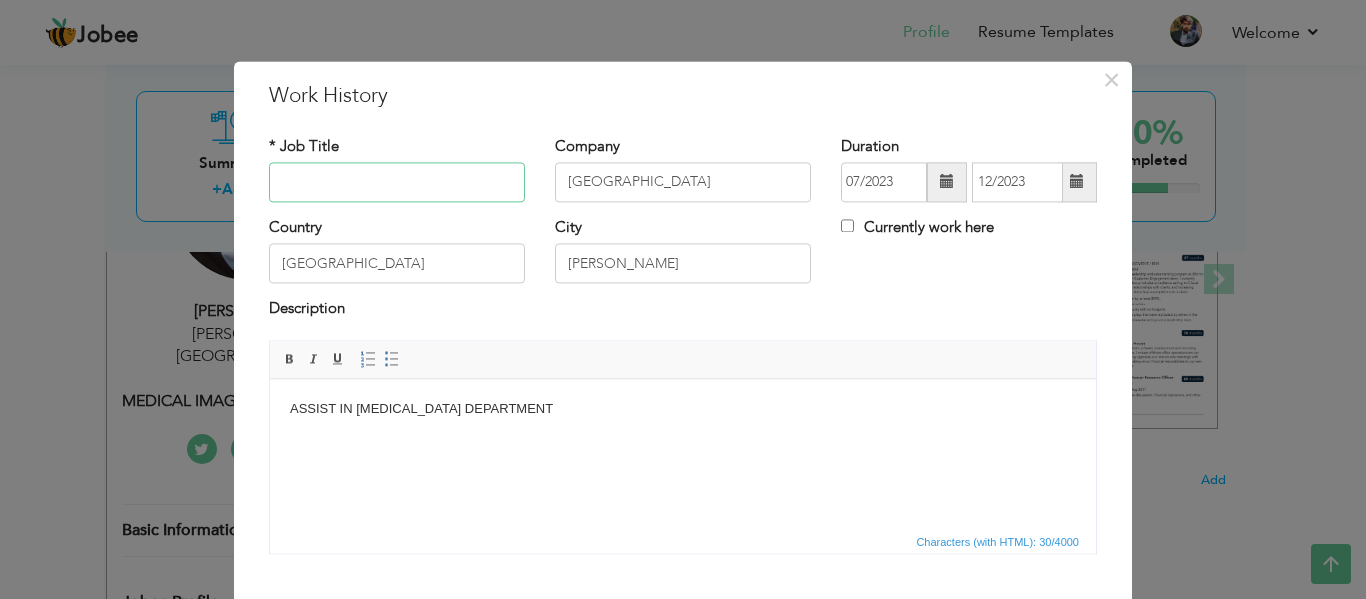 type 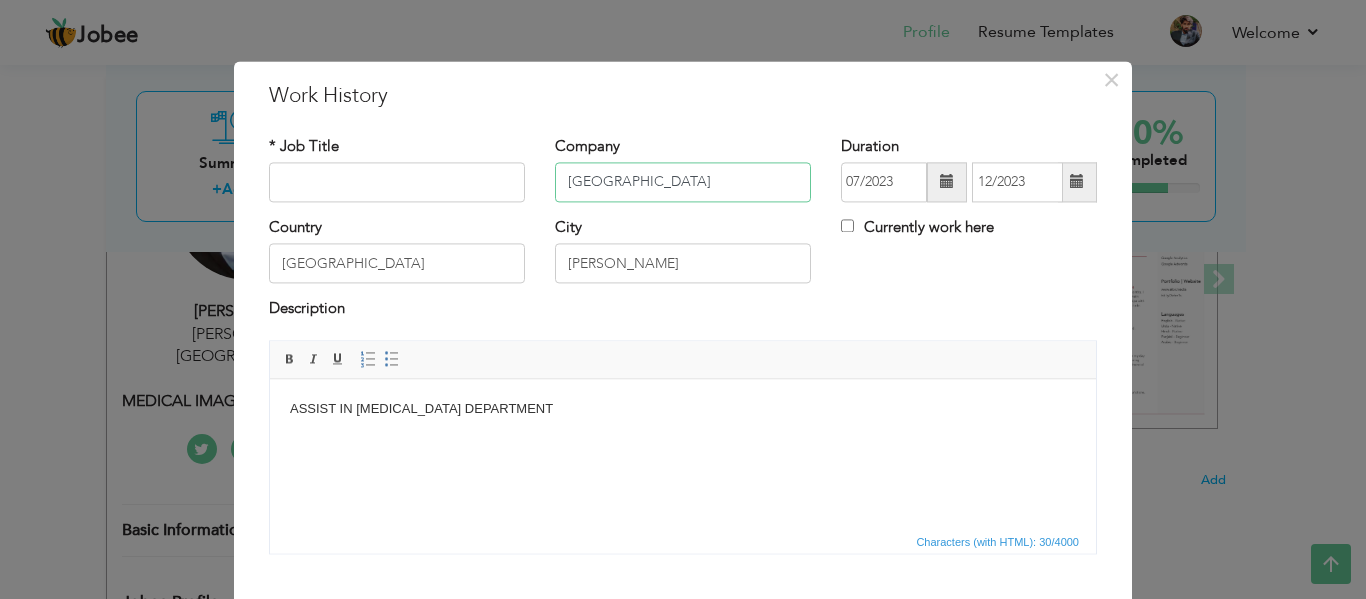 drag, startPoint x: 780, startPoint y: 182, endPoint x: 465, endPoint y: 213, distance: 316.52173 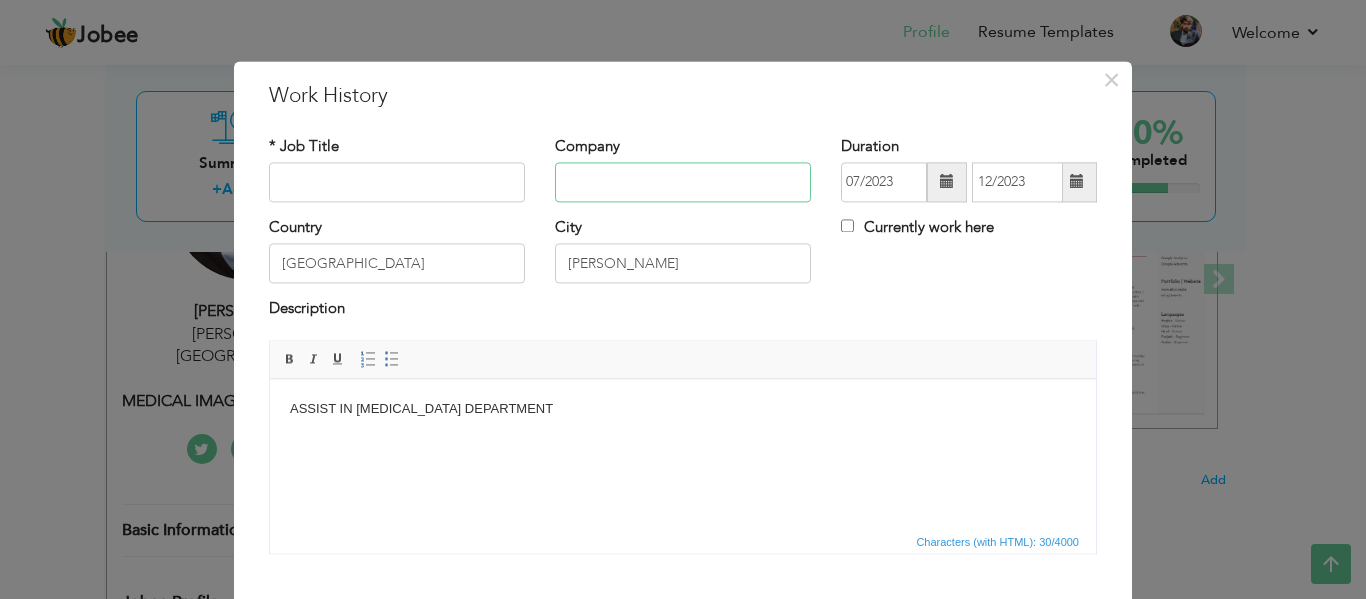 type 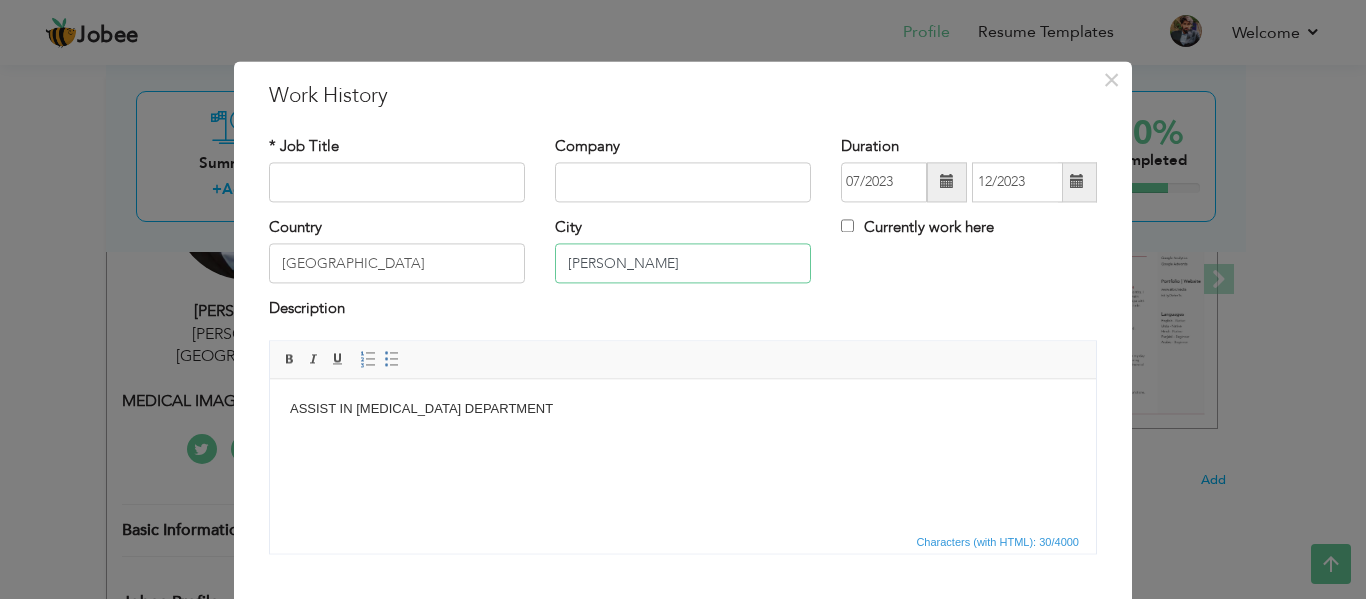 drag, startPoint x: 668, startPoint y: 262, endPoint x: 506, endPoint y: 270, distance: 162.19742 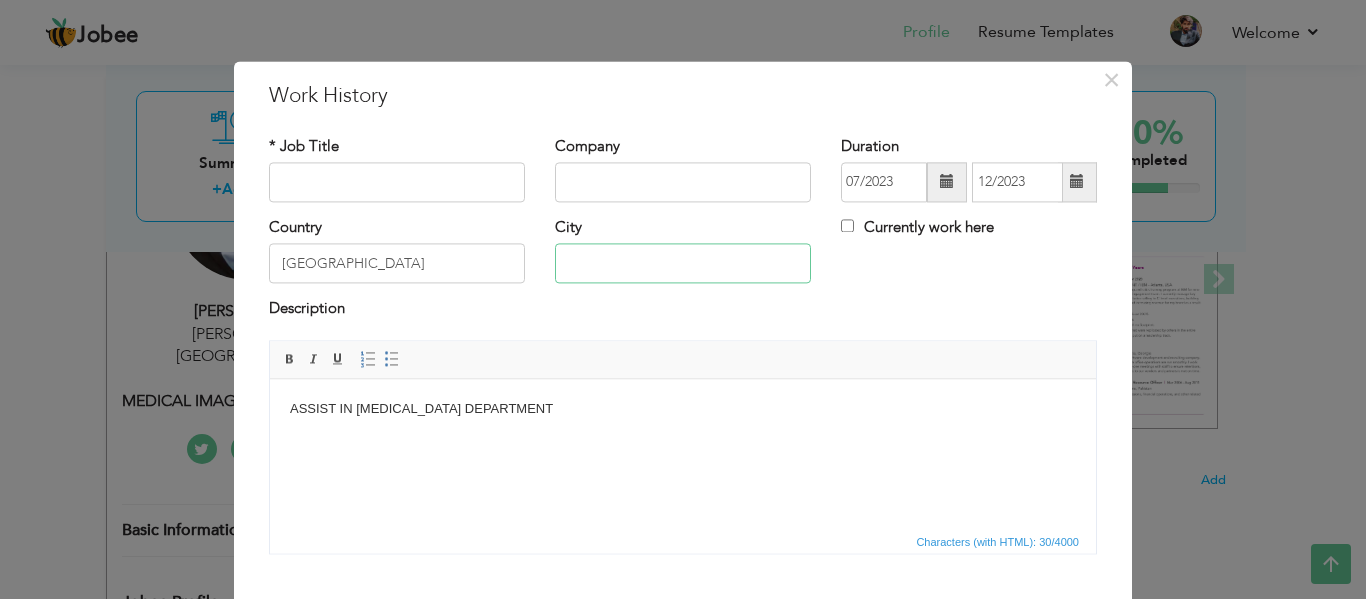 type 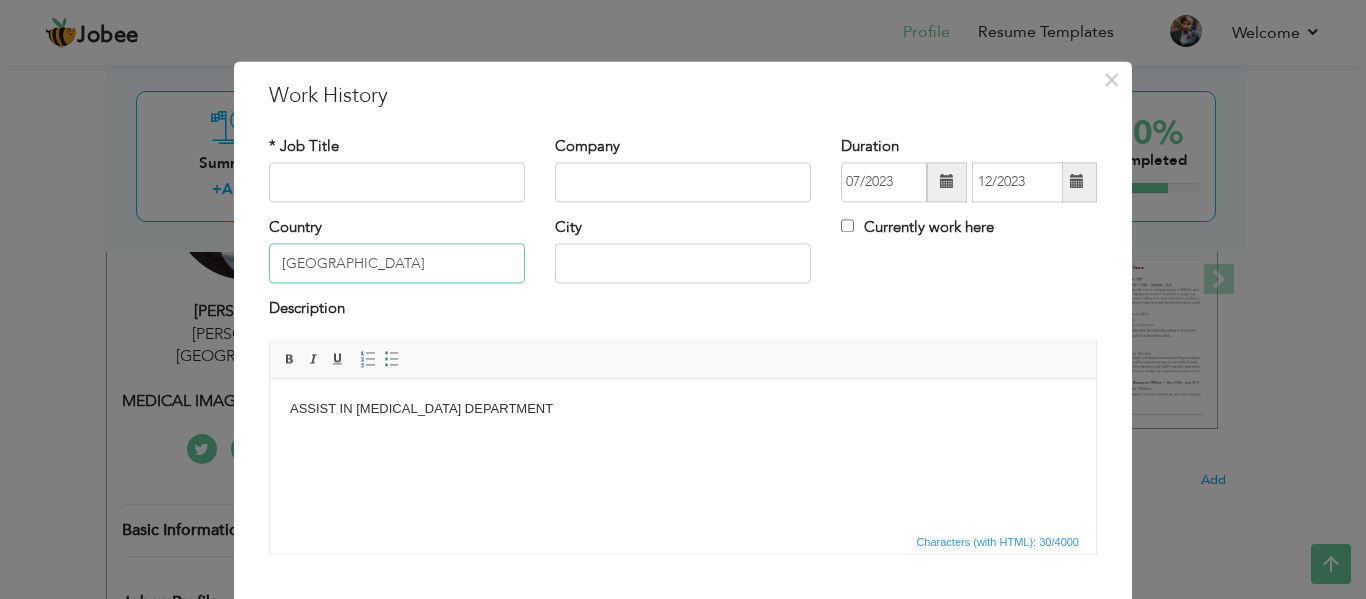 drag, startPoint x: 426, startPoint y: 268, endPoint x: 222, endPoint y: 284, distance: 204.6265 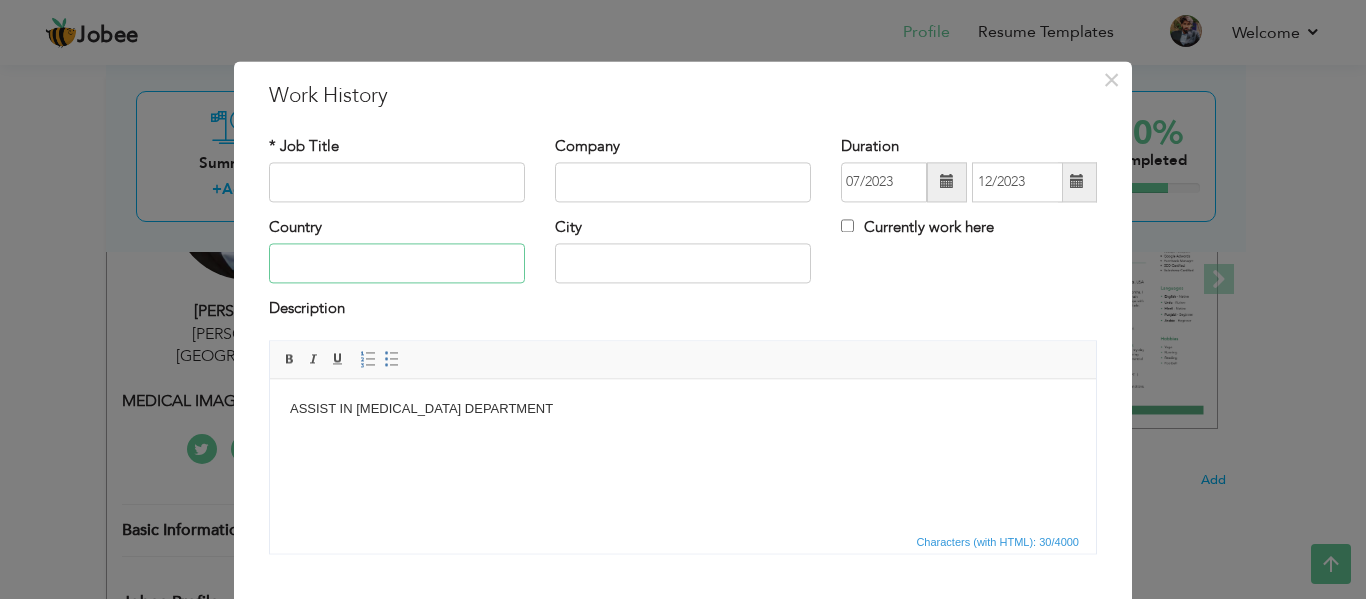type 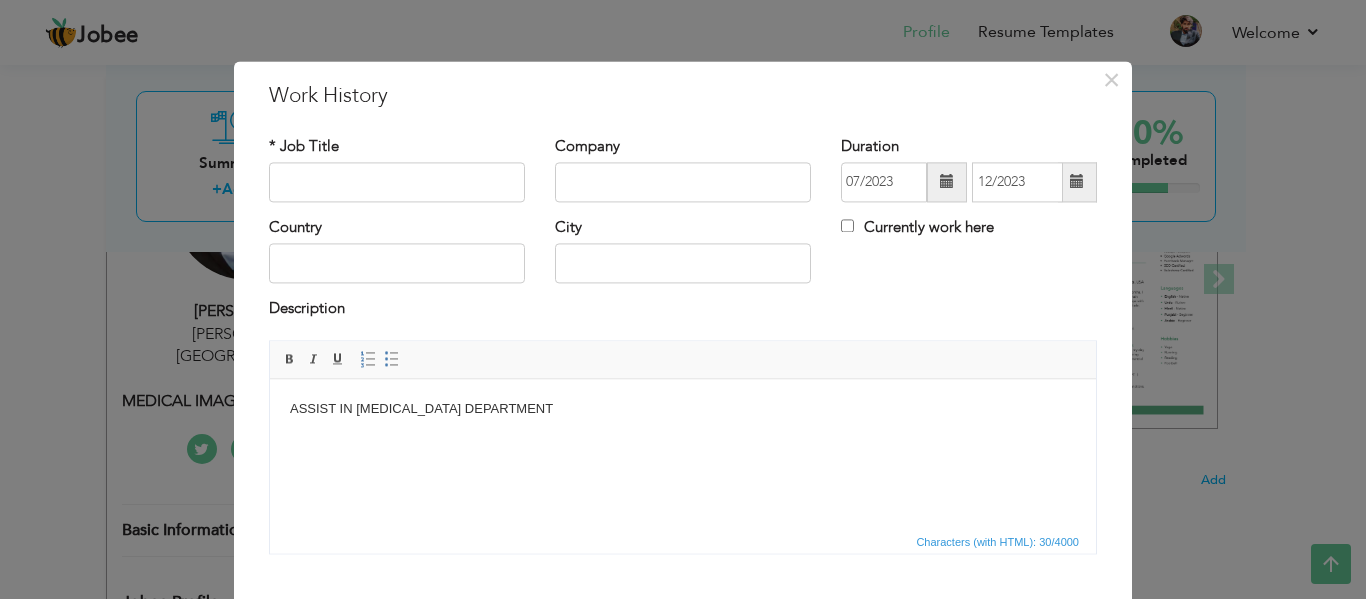 click on "* Job Title" at bounding box center (304, 146) 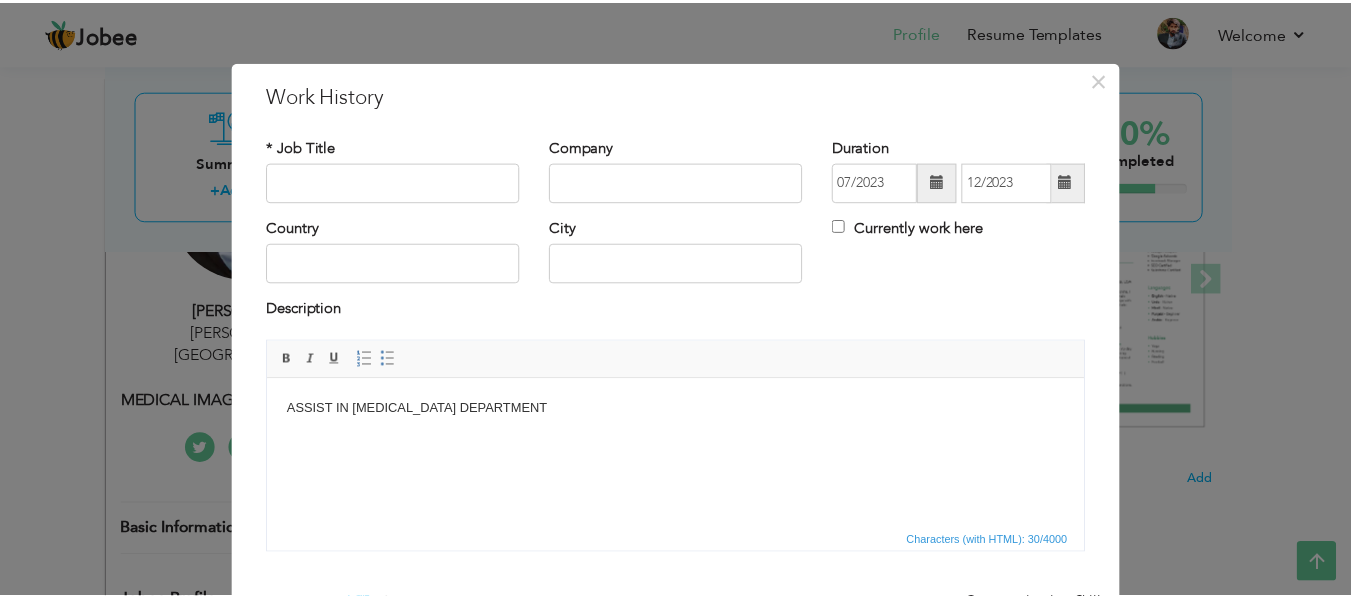 scroll, scrollTop: 117, scrollLeft: 0, axis: vertical 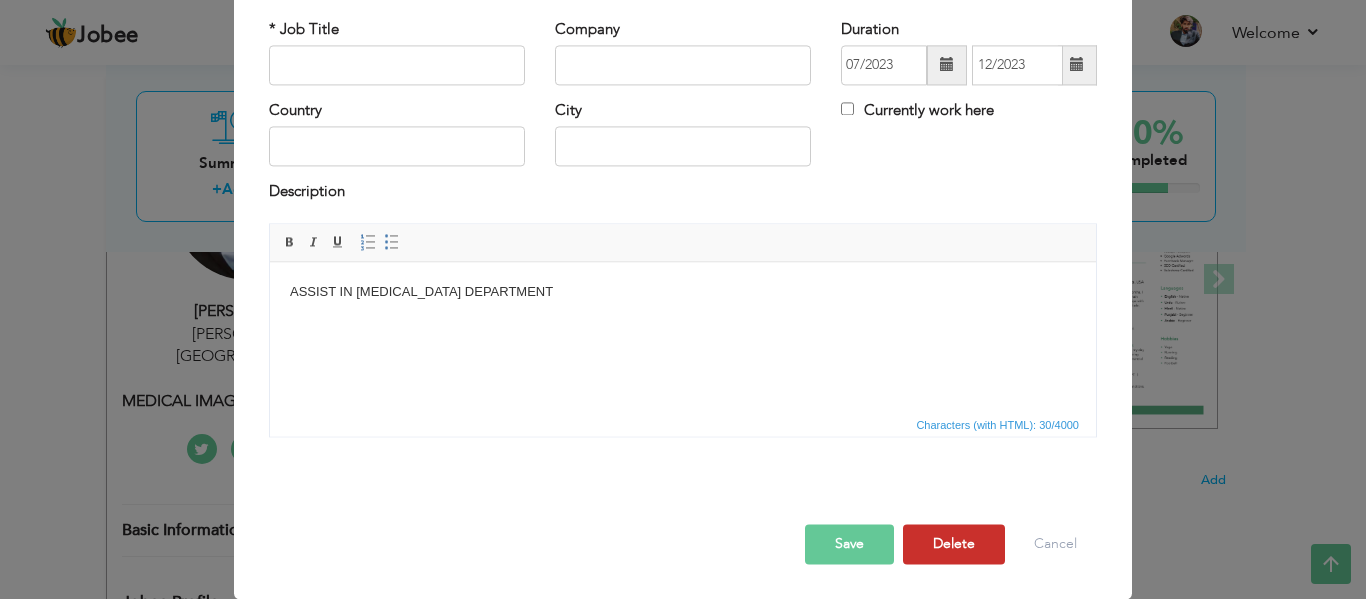 click on "Delete" at bounding box center (954, 544) 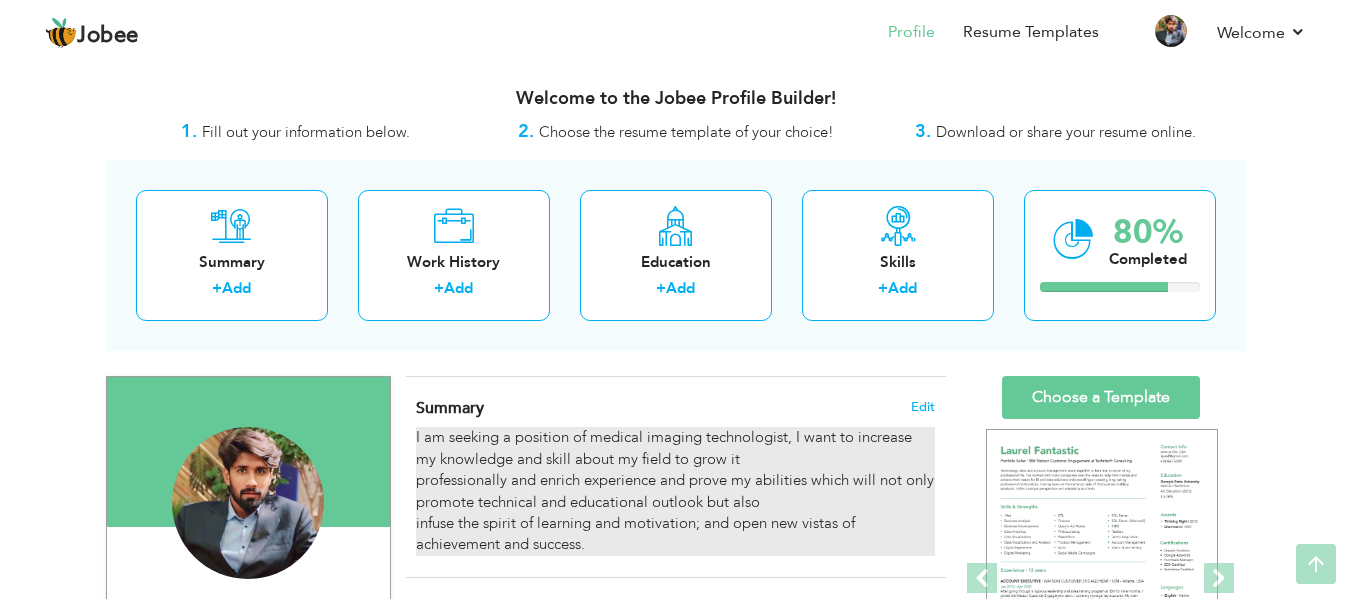 scroll, scrollTop: 0, scrollLeft: 0, axis: both 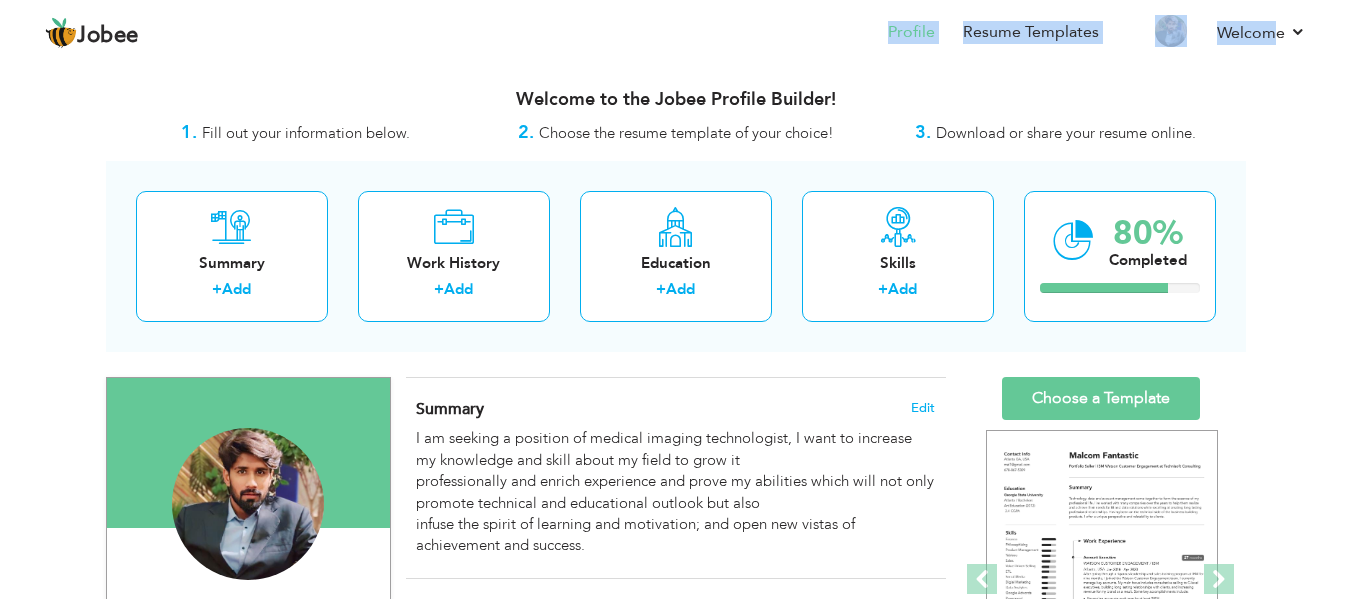 drag, startPoint x: 1275, startPoint y: 19, endPoint x: 883, endPoint y: 42, distance: 392.67416 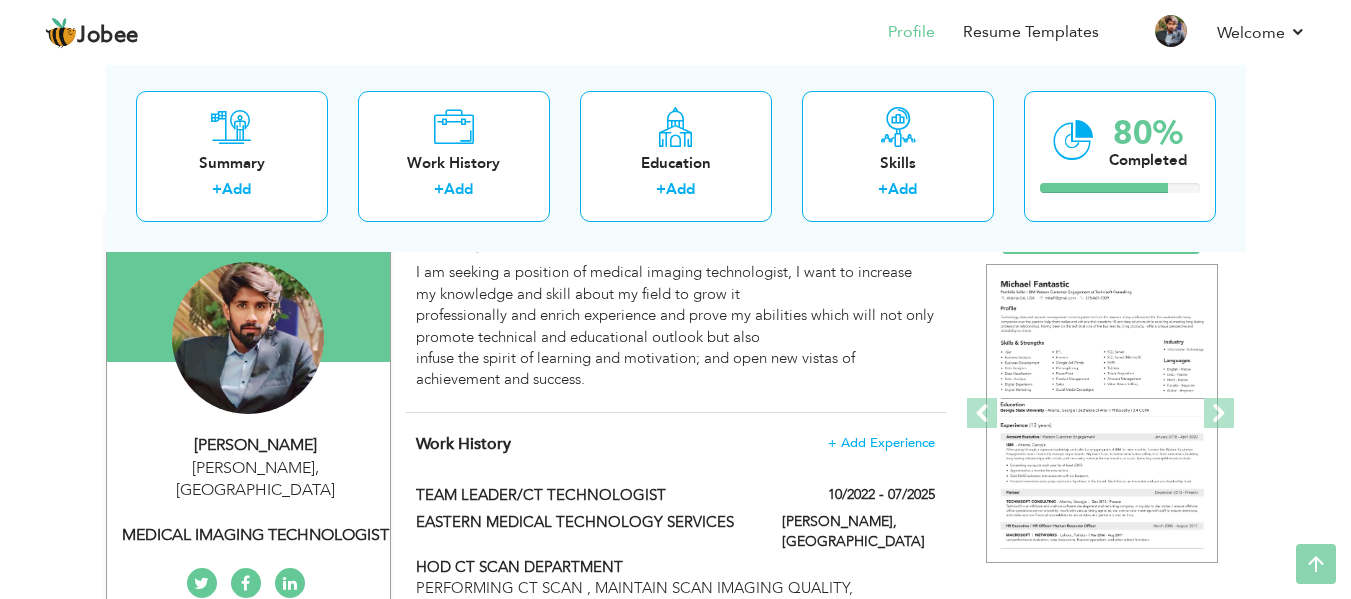 scroll, scrollTop: 0, scrollLeft: 0, axis: both 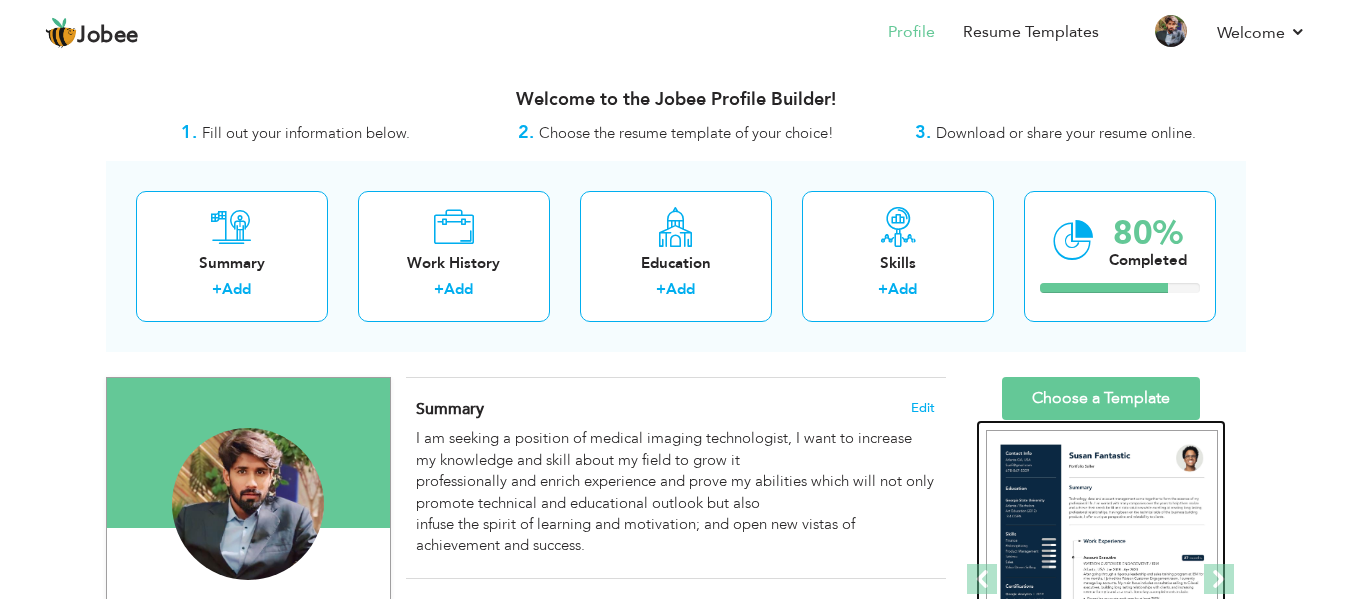 click at bounding box center [1102, 580] 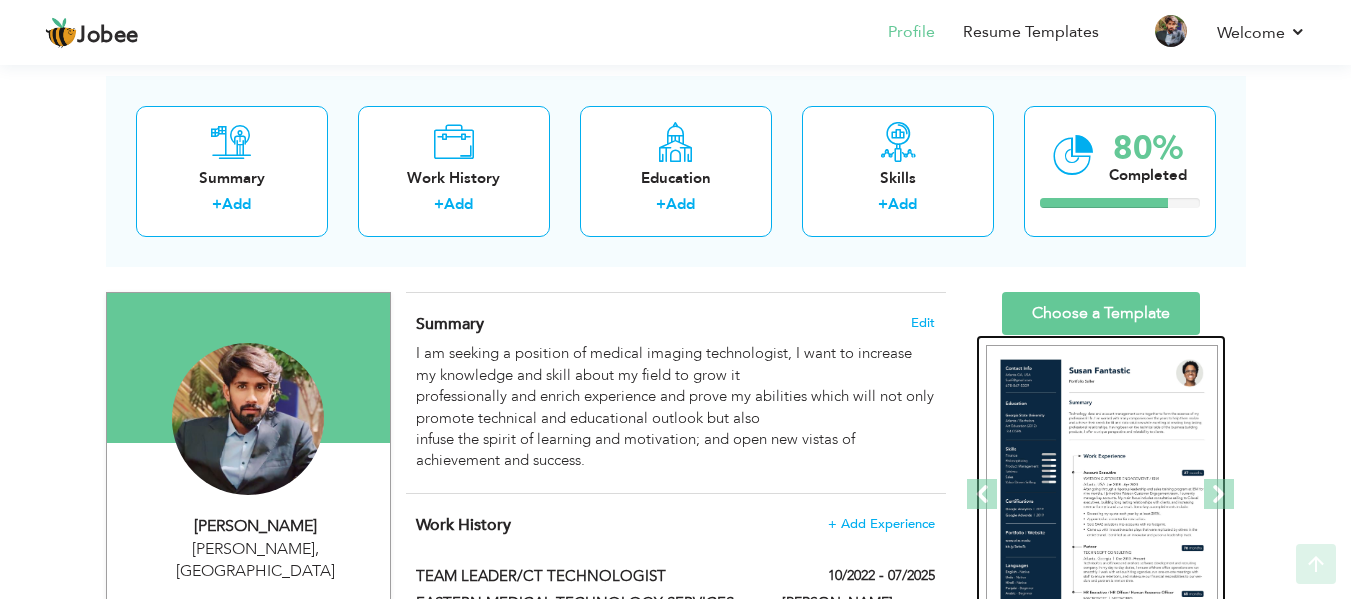 scroll, scrollTop: 288, scrollLeft: 0, axis: vertical 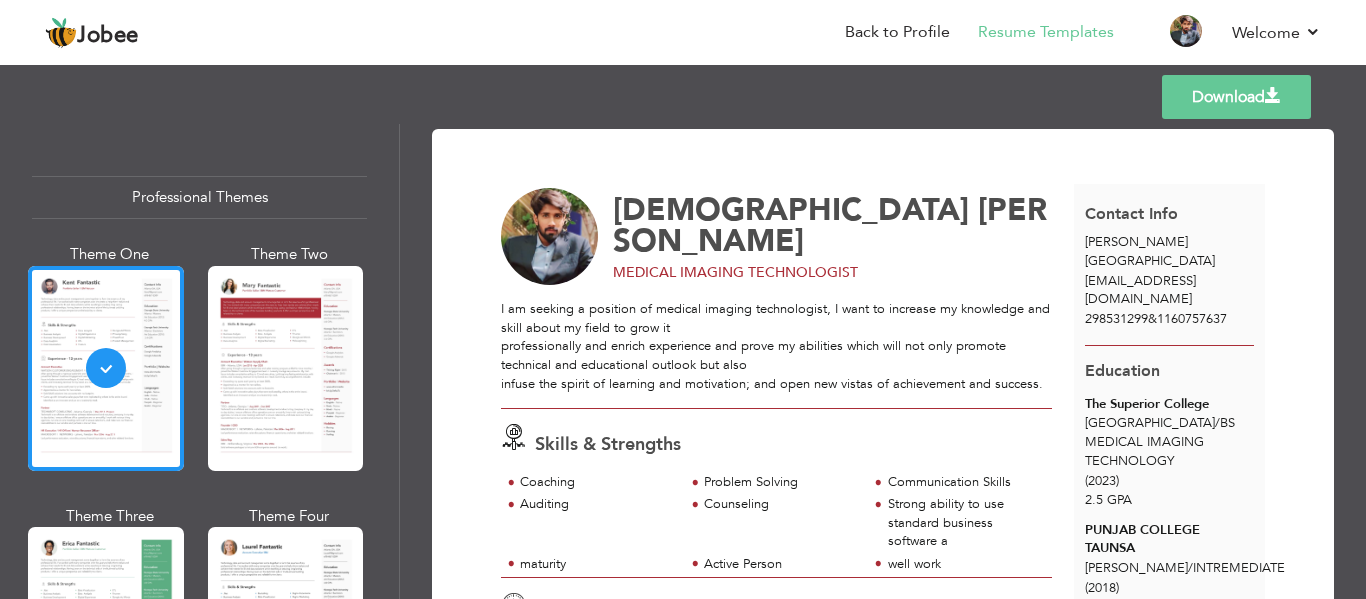 click on "Download" at bounding box center (1236, 97) 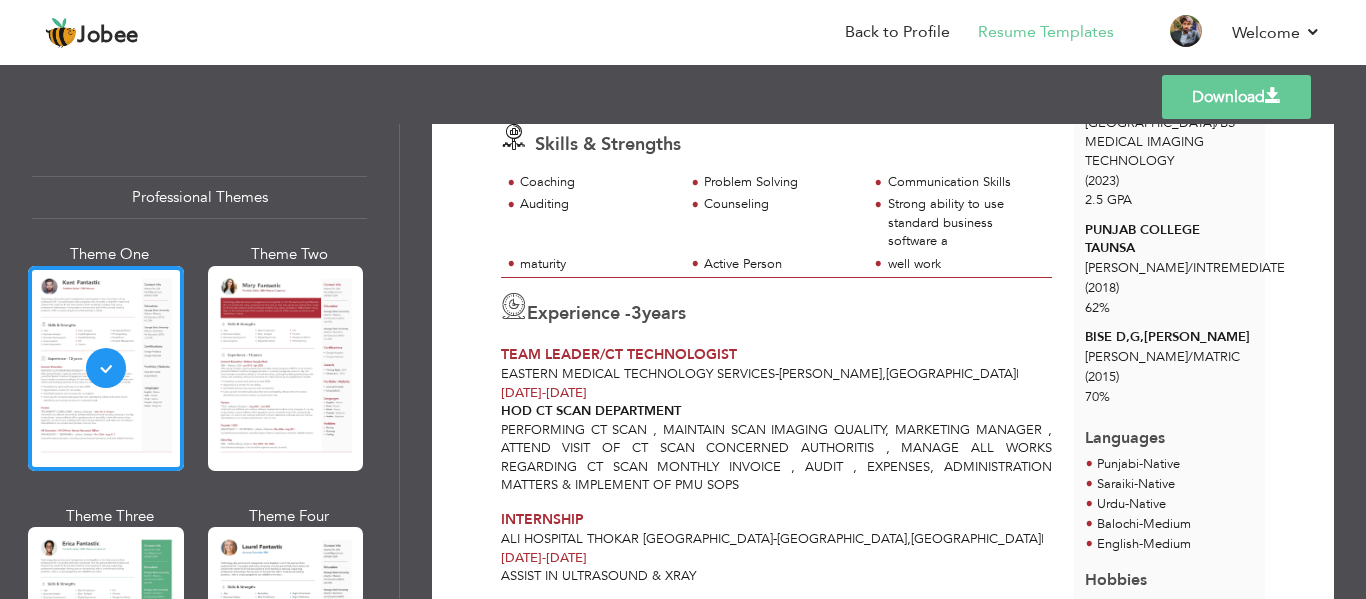 scroll, scrollTop: 200, scrollLeft: 0, axis: vertical 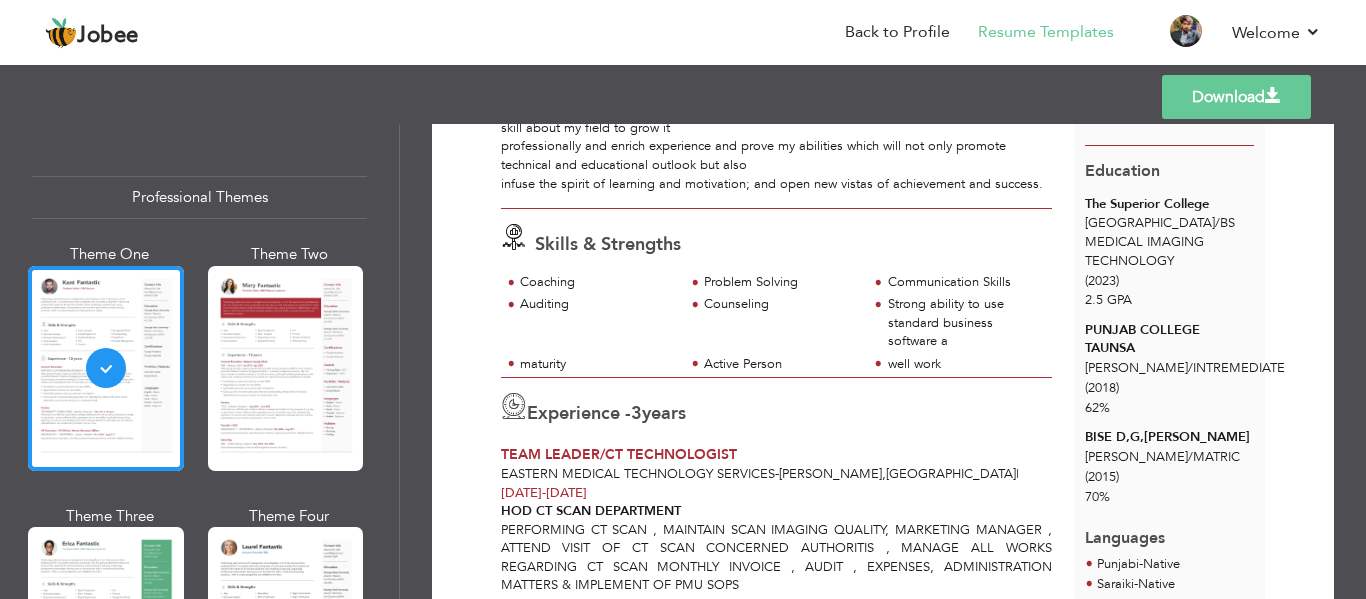 click on "Experience -  3  years" at bounding box center [776, 411] 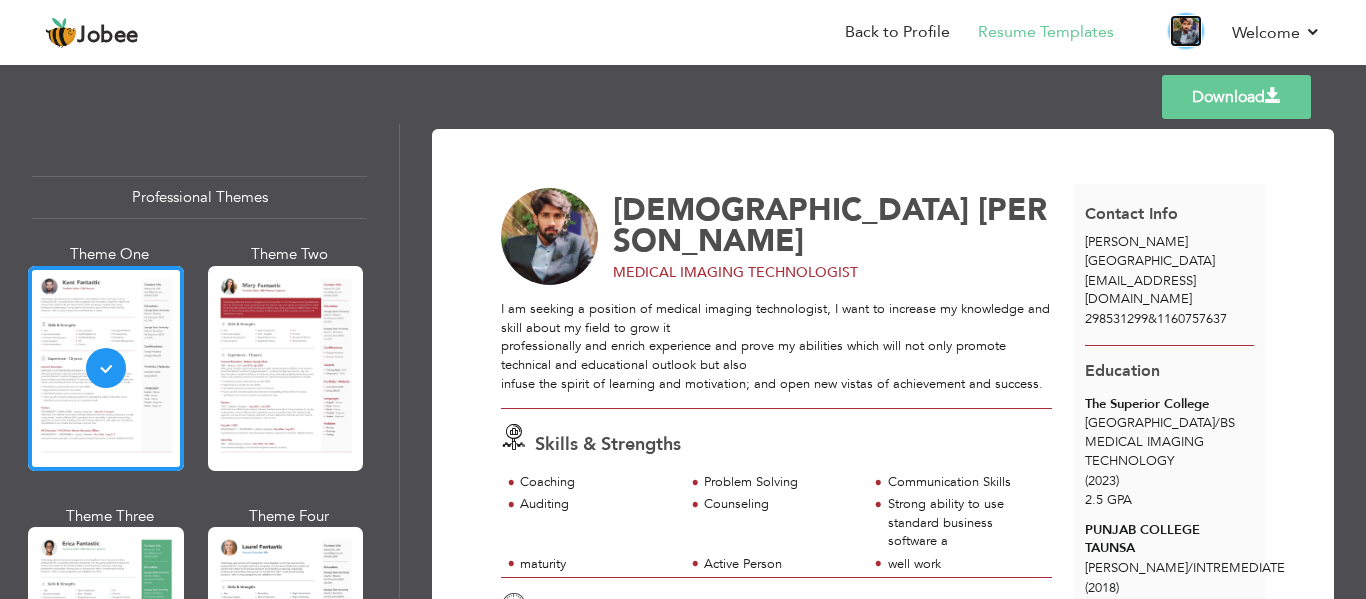 click at bounding box center (1186, 31) 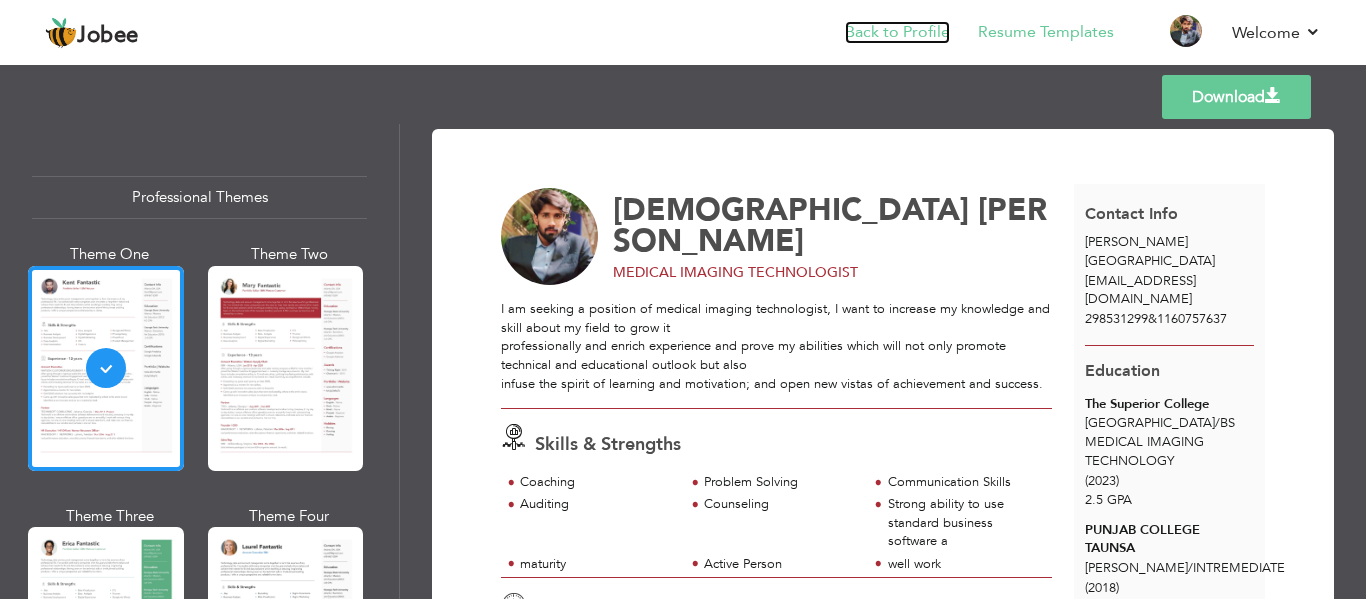 click on "Back to Profile" at bounding box center (897, 32) 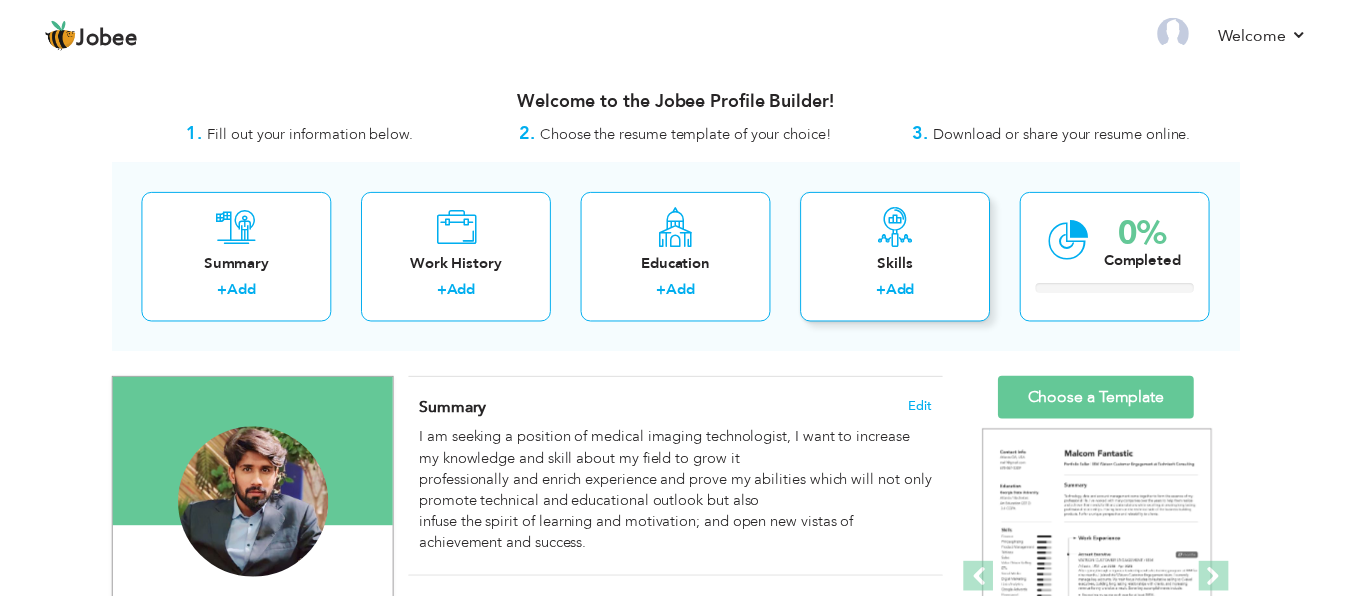 scroll, scrollTop: 0, scrollLeft: 0, axis: both 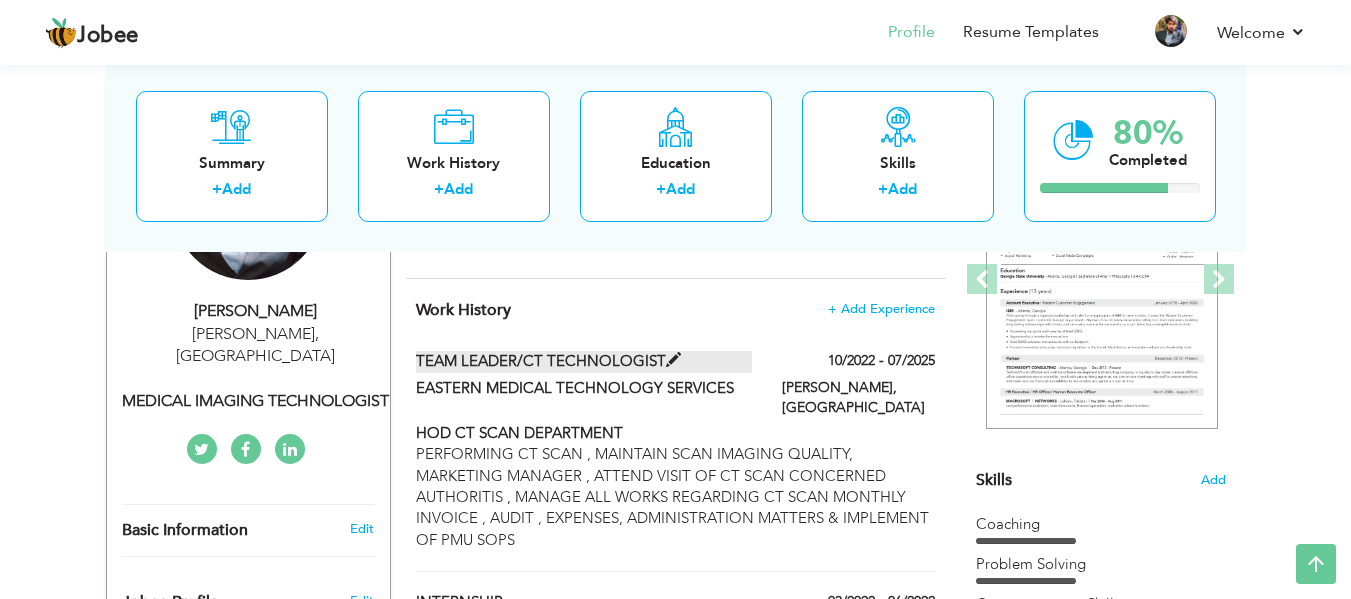 click on "TEAM LEADER/CT TECHNOLOGIST" at bounding box center [584, 361] 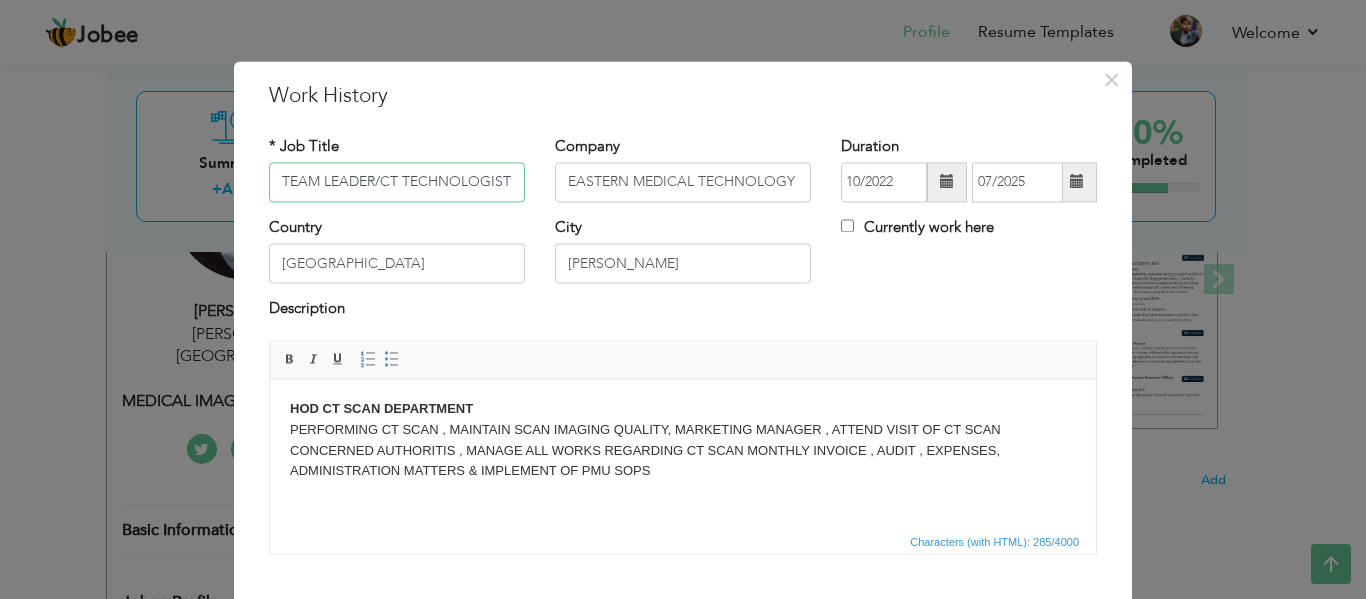 click on "TEAM LEADER/CT TECHNOLOGIST" at bounding box center (397, 182) 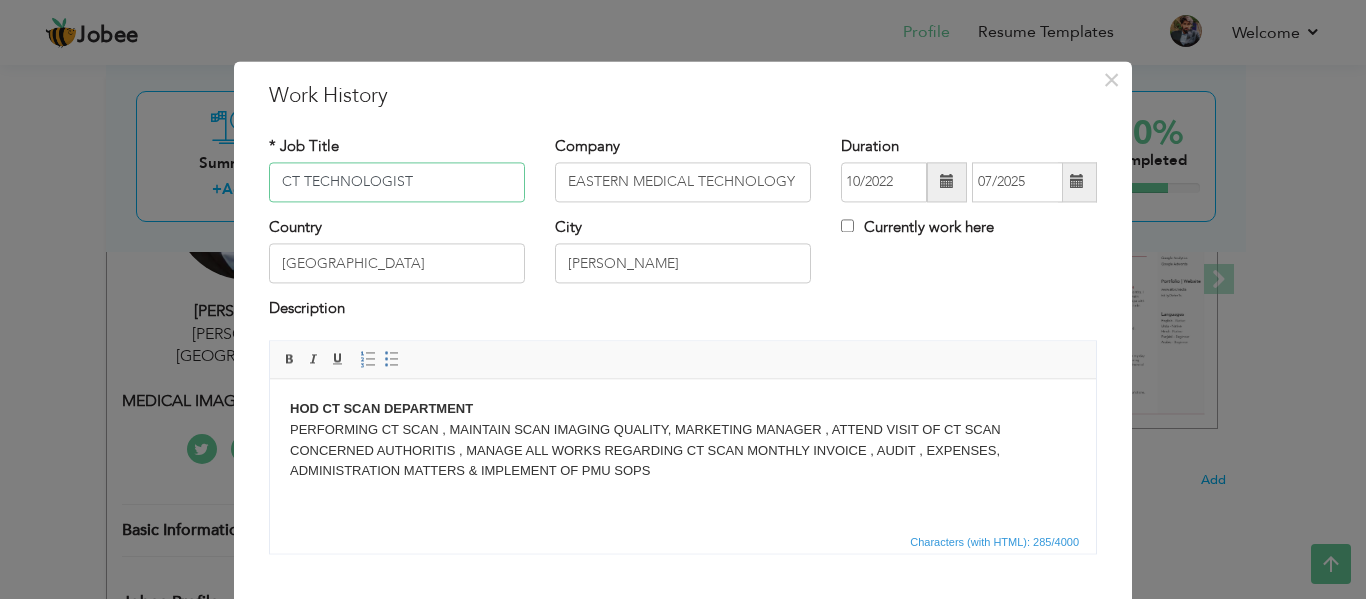 click on "CT TECHNOLOGIST" at bounding box center (397, 182) 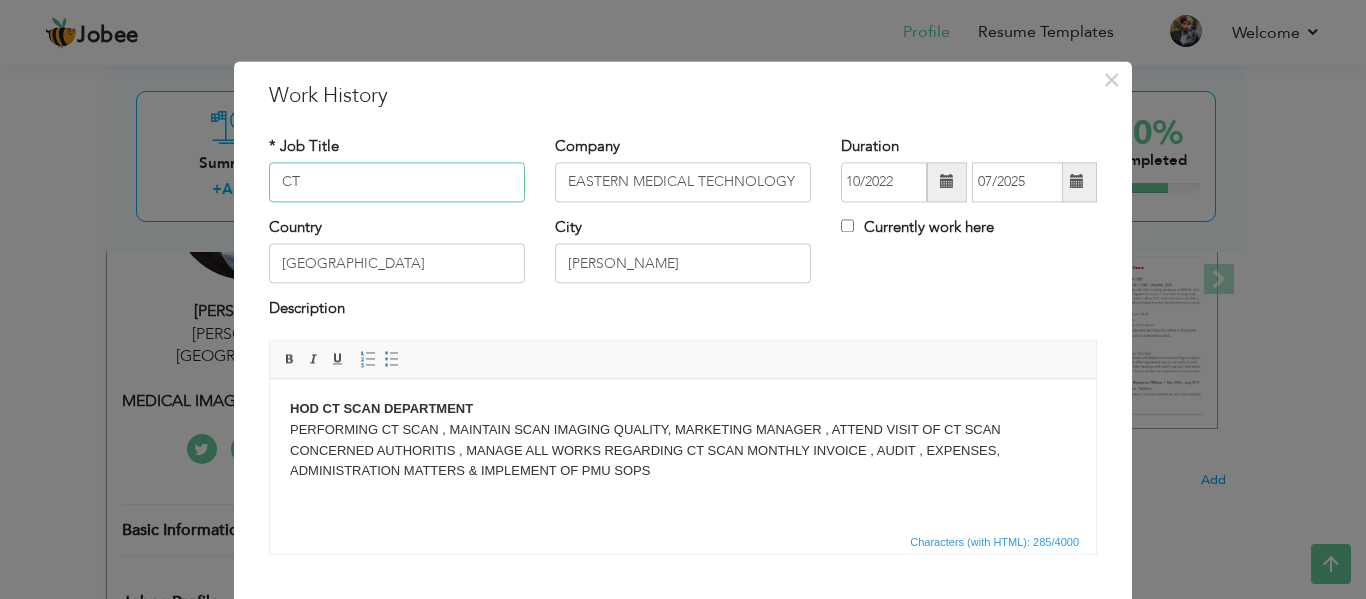type on "C" 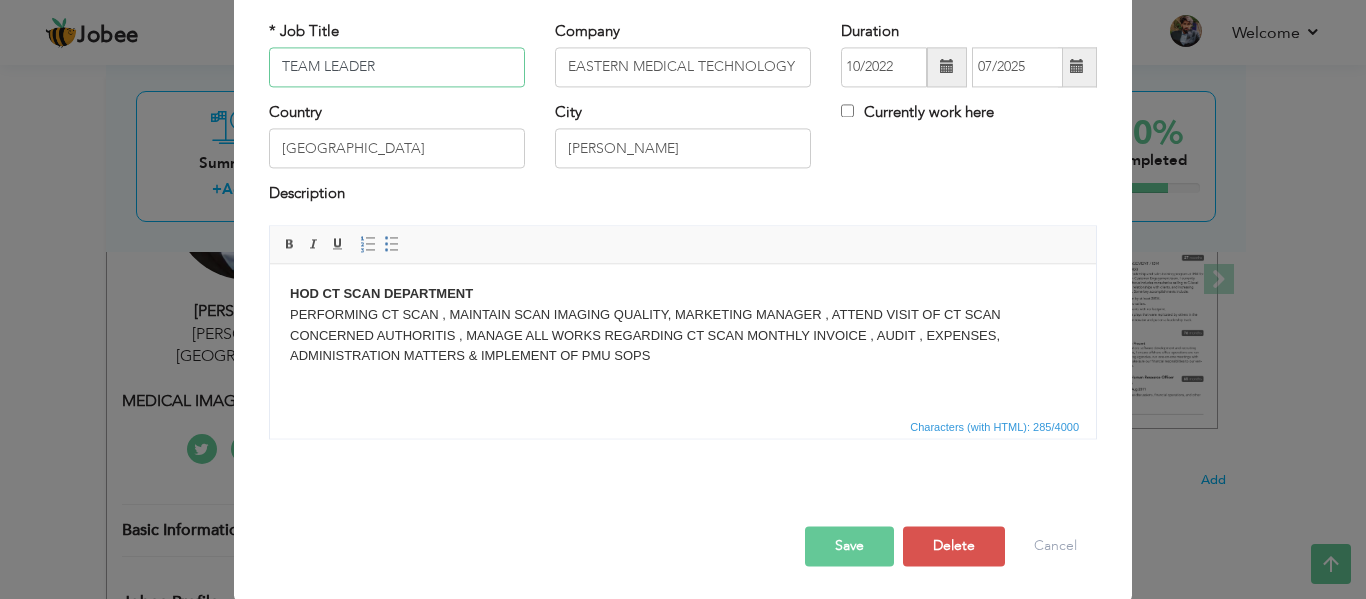 scroll, scrollTop: 117, scrollLeft: 0, axis: vertical 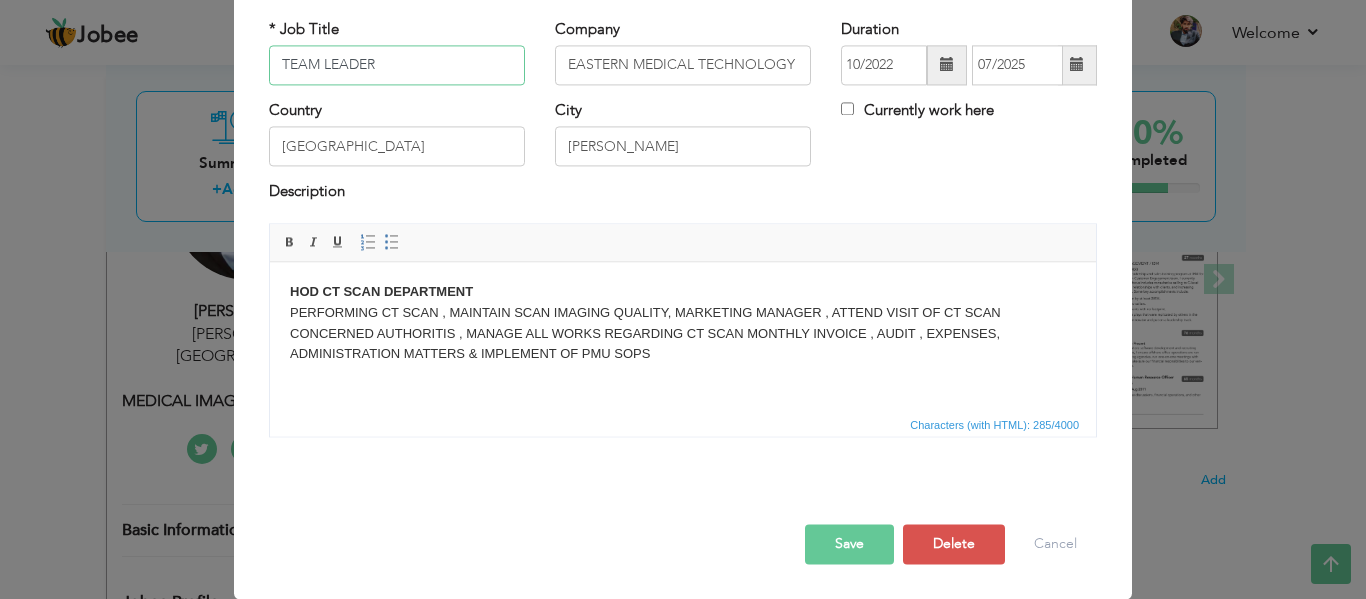 type on "TEAM LEADER" 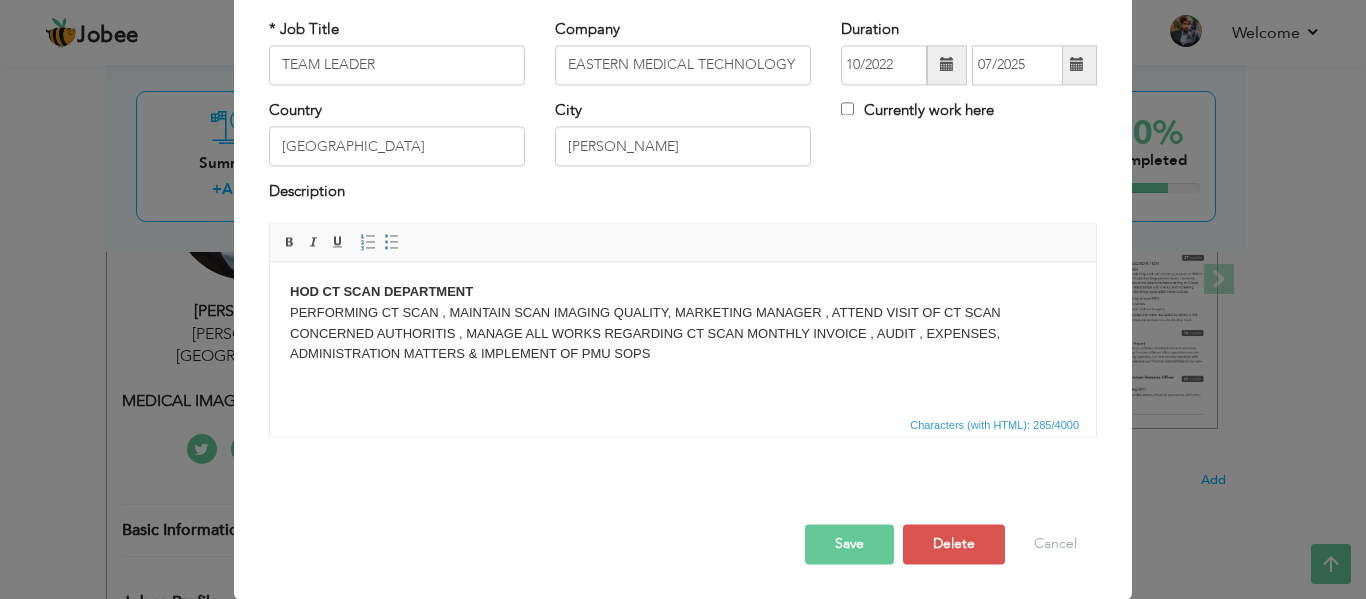 click on "Save" at bounding box center (849, 544) 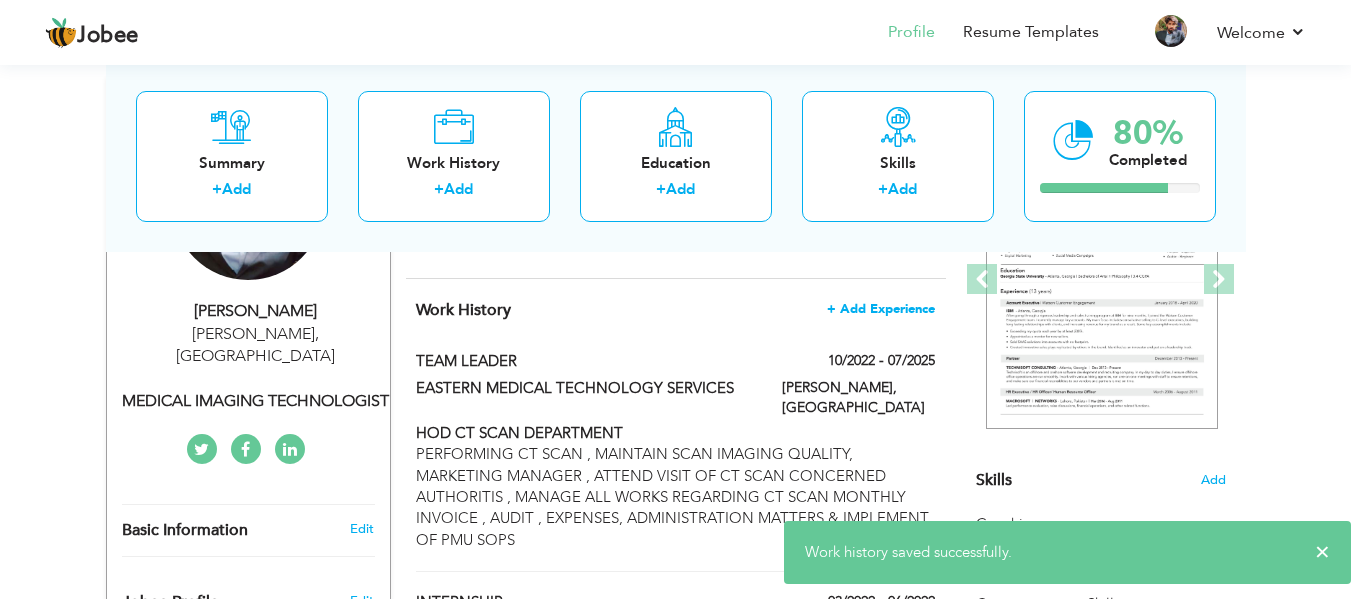 click on "+ Add Experience" at bounding box center (881, 309) 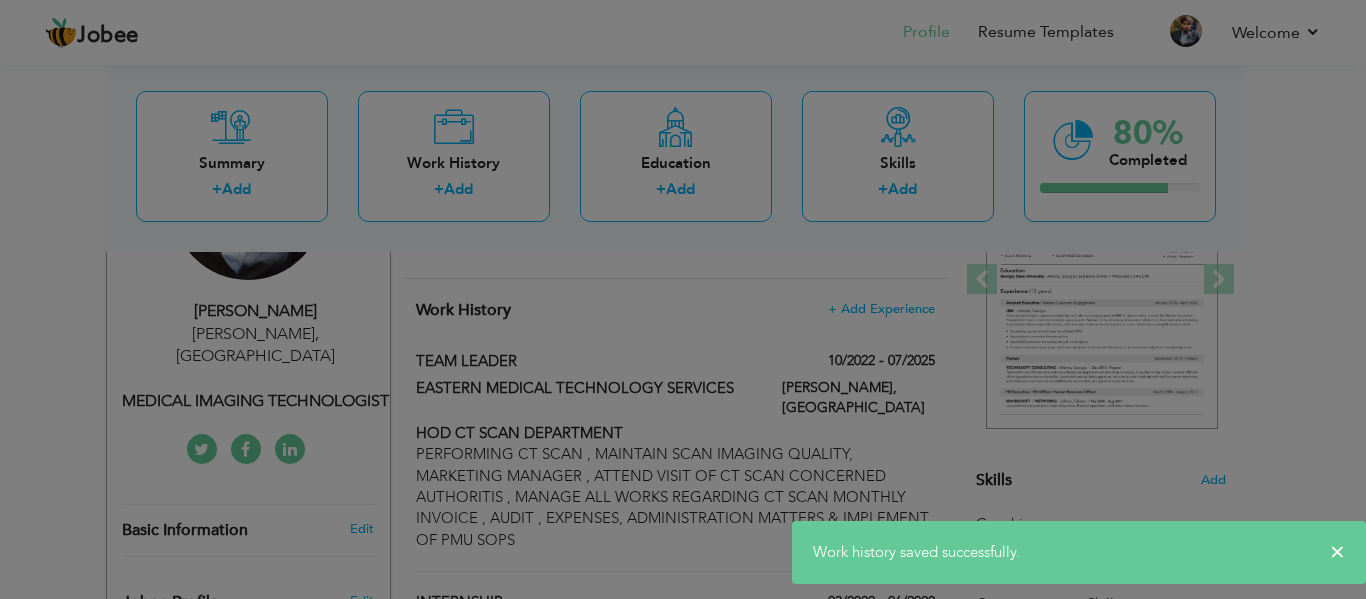 scroll, scrollTop: 0, scrollLeft: 0, axis: both 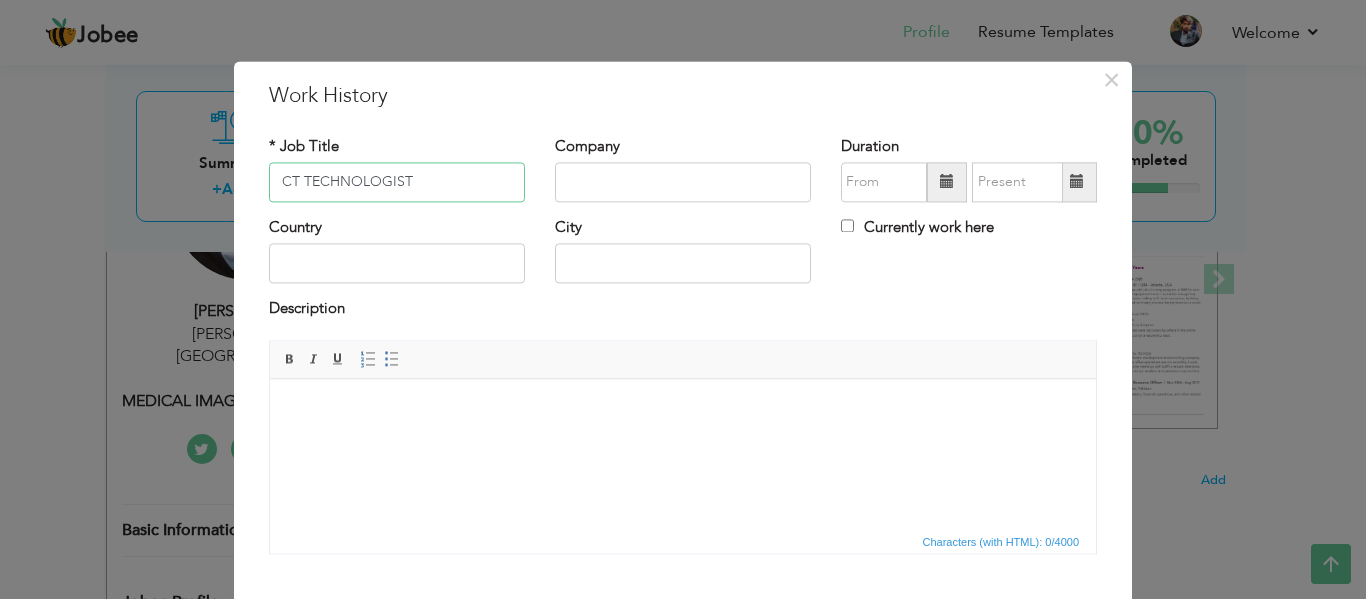 type on "CT TECHNOLOGIST" 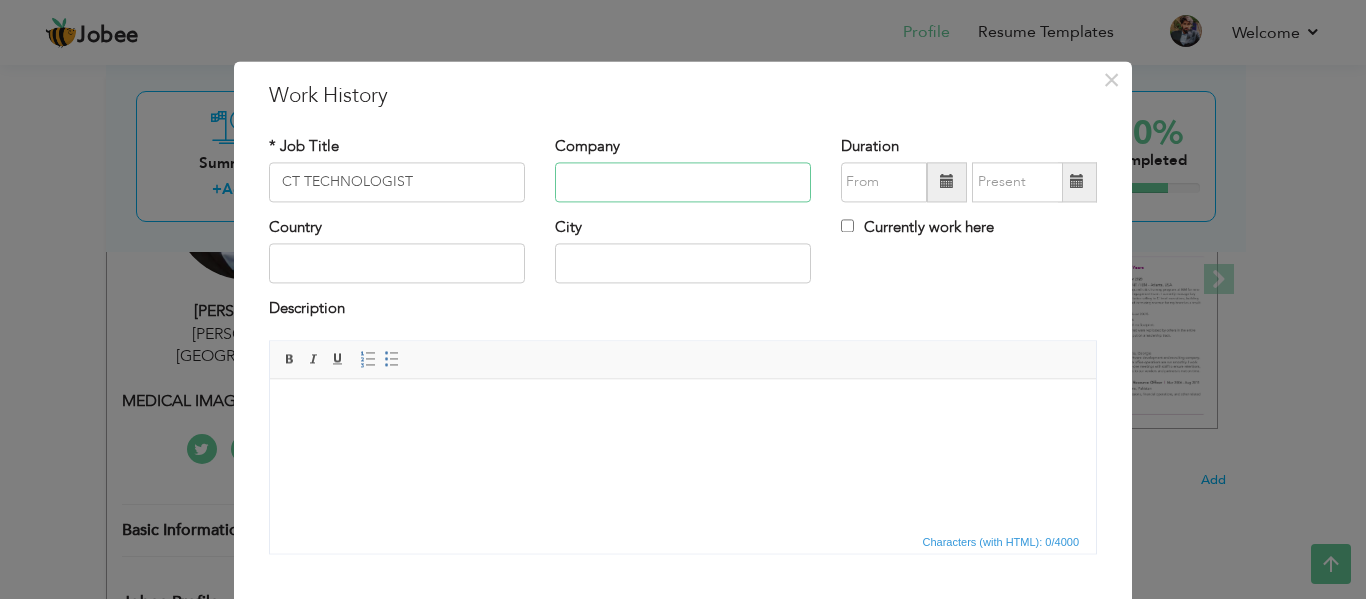 click at bounding box center (683, 182) 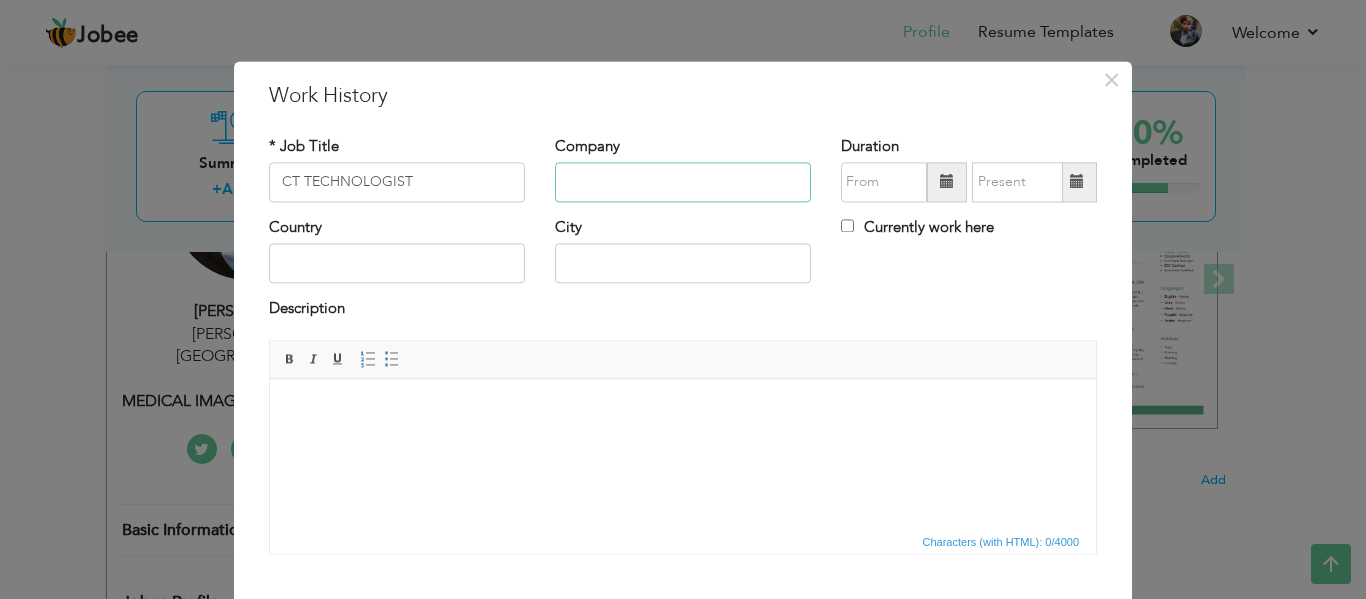 type on "EASTERN MEDICAL TECHNOLOGY SERVICES" 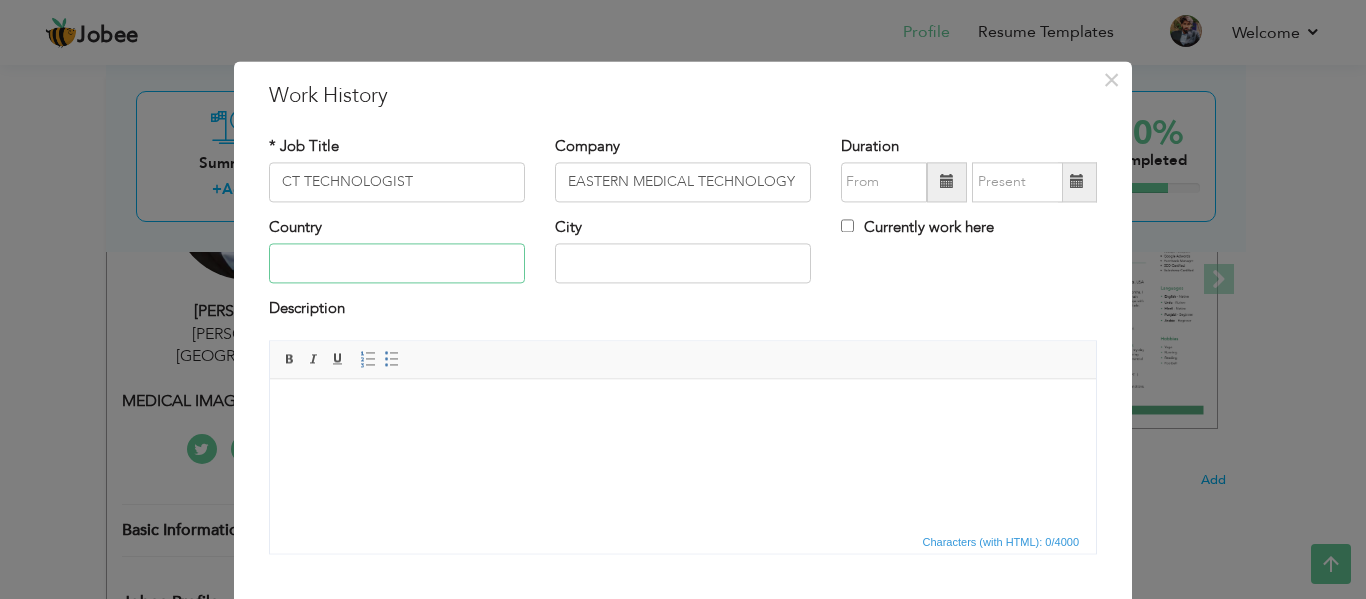type on "[GEOGRAPHIC_DATA]" 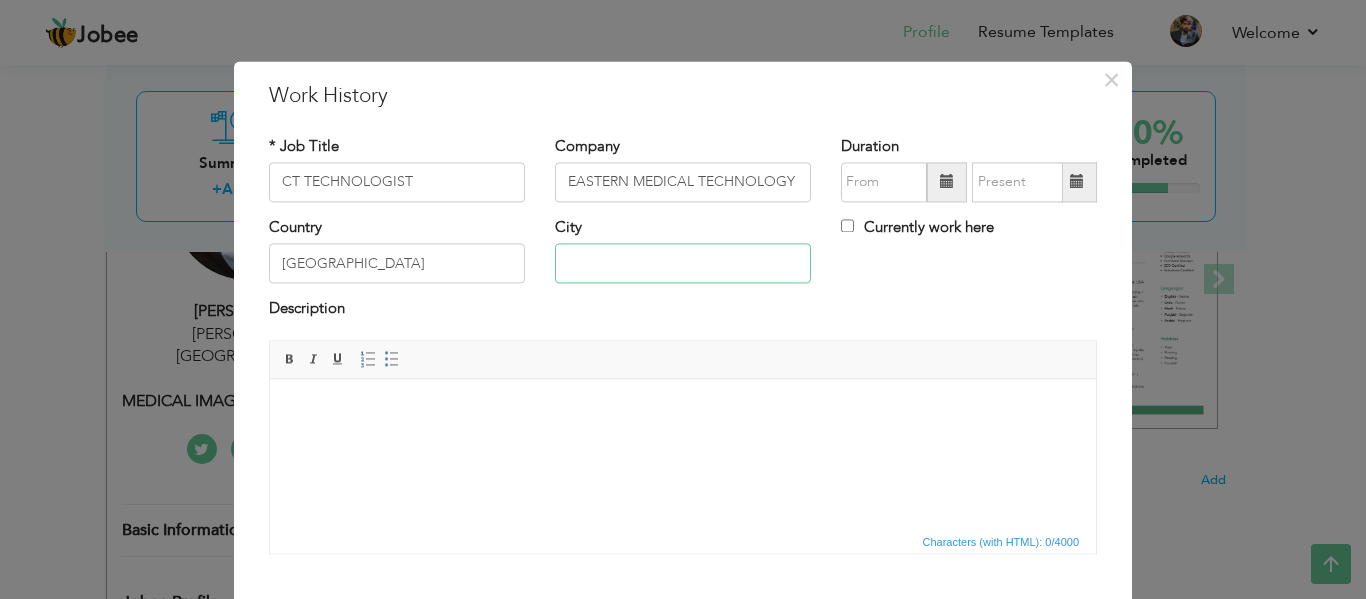 type on "[PERSON_NAME]" 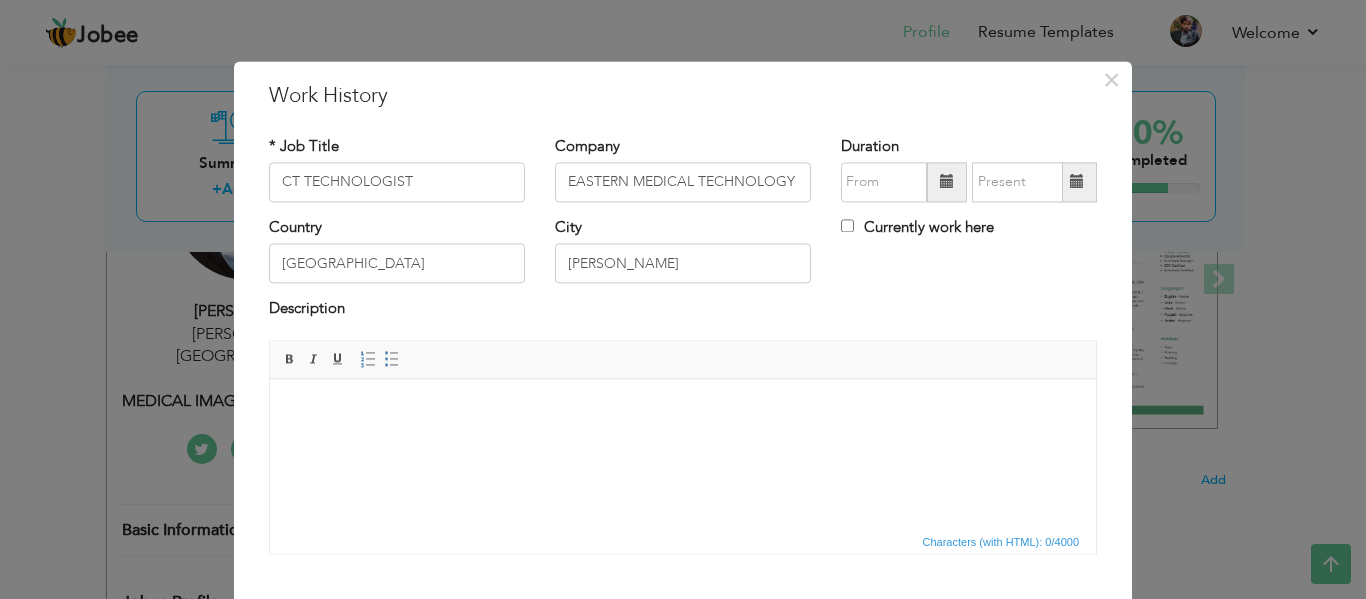 click at bounding box center [947, 182] 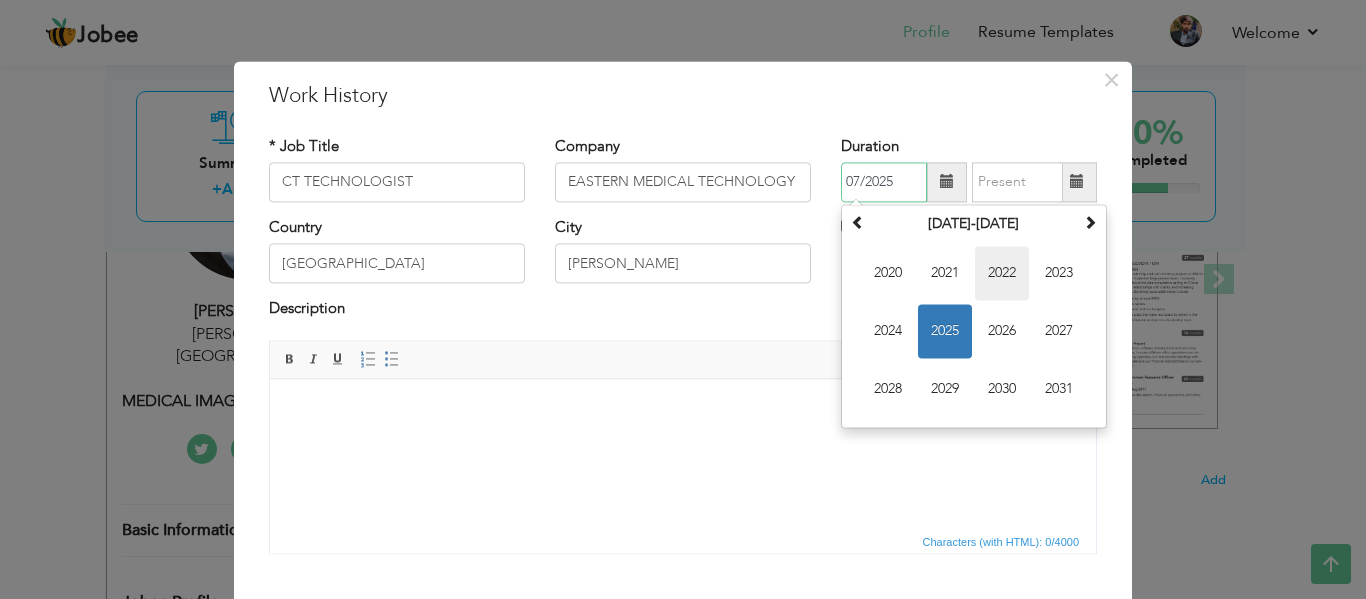 click on "2022" at bounding box center (1002, 273) 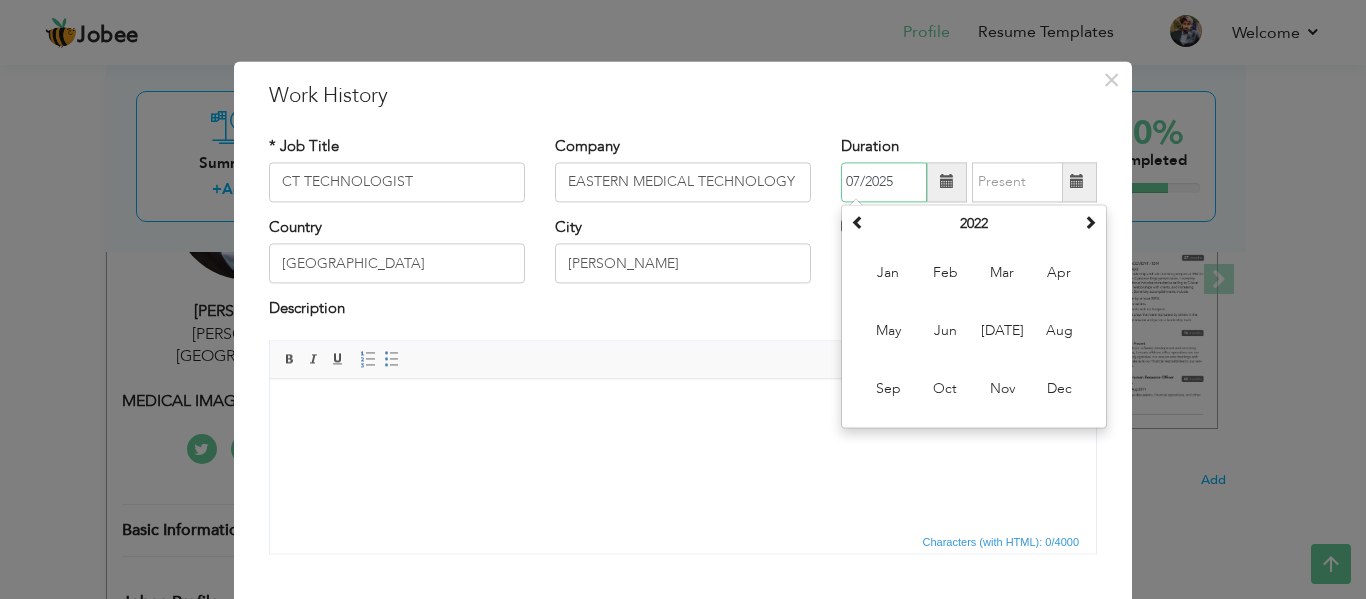 click on "07/2025" at bounding box center [884, 182] 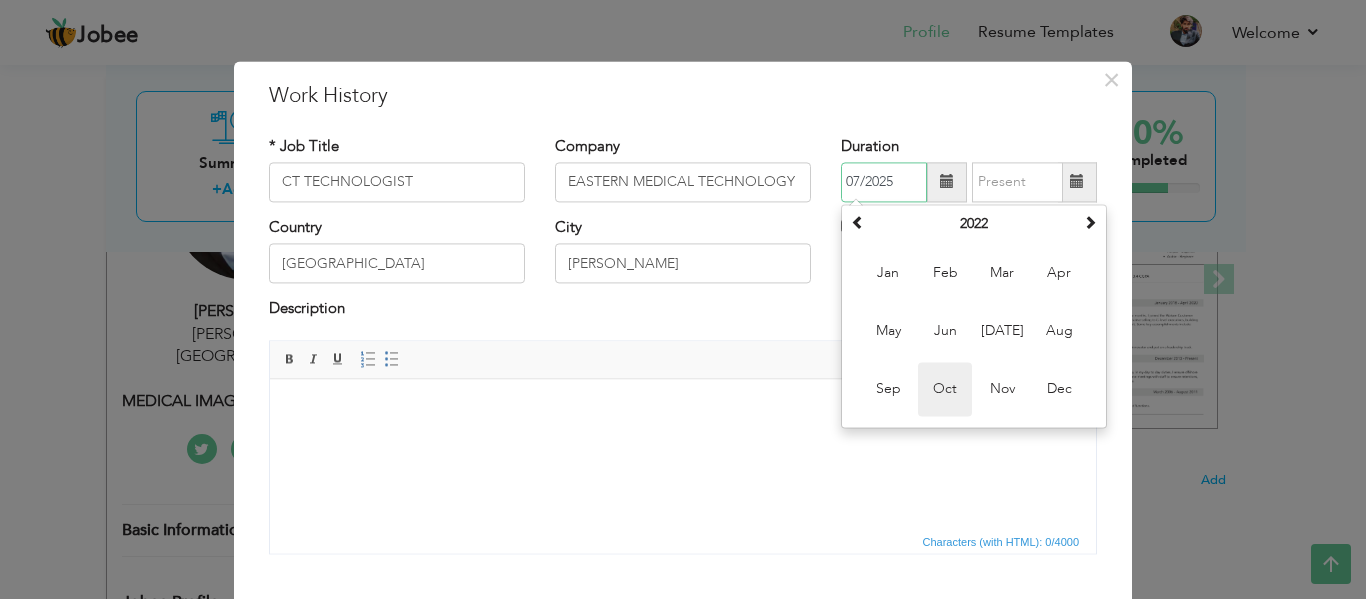 click on "Oct" at bounding box center [945, 389] 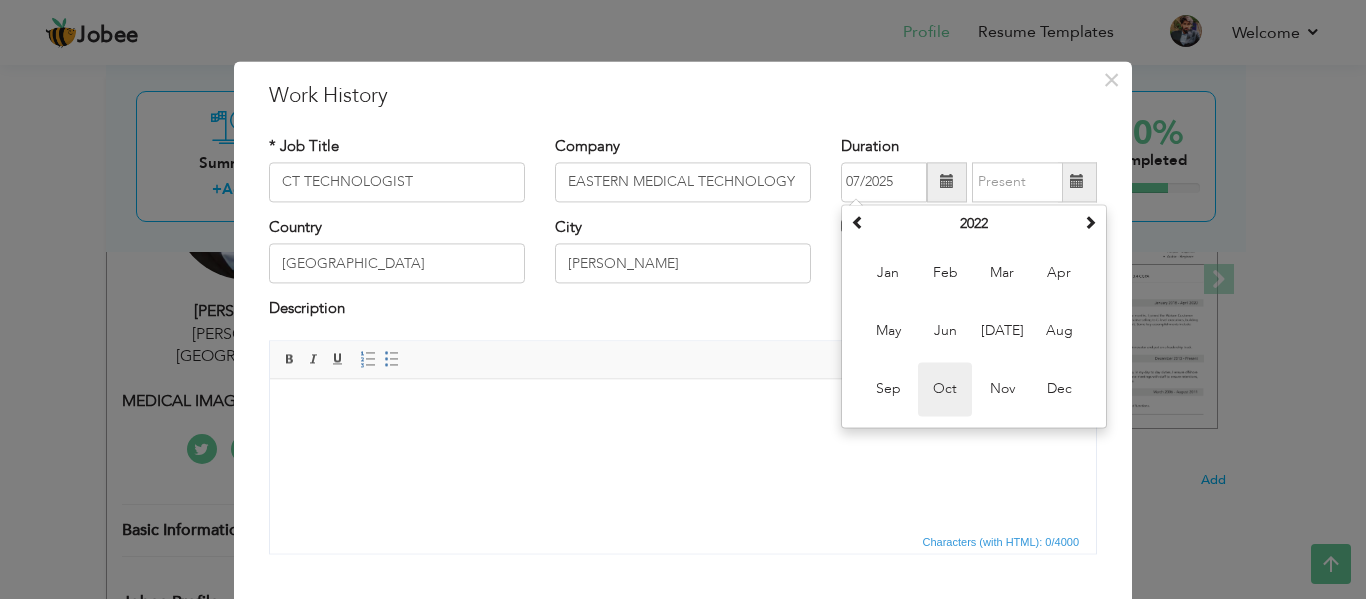 type on "10/2022" 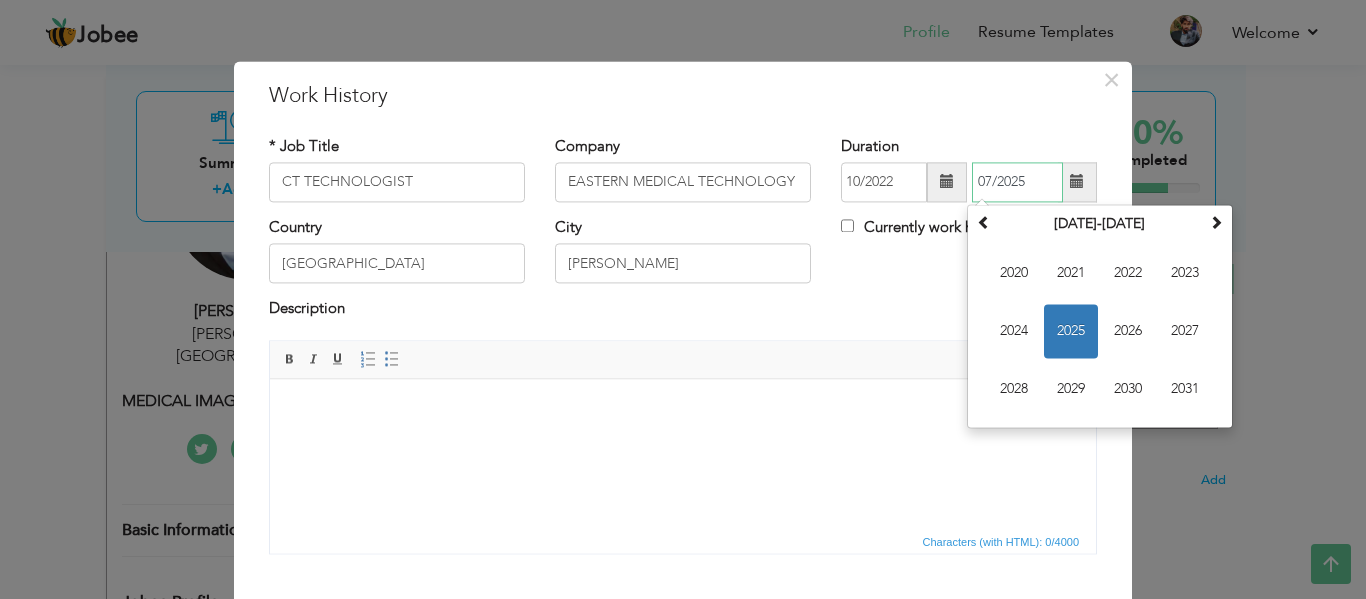 click on "07/2025" at bounding box center [1017, 182] 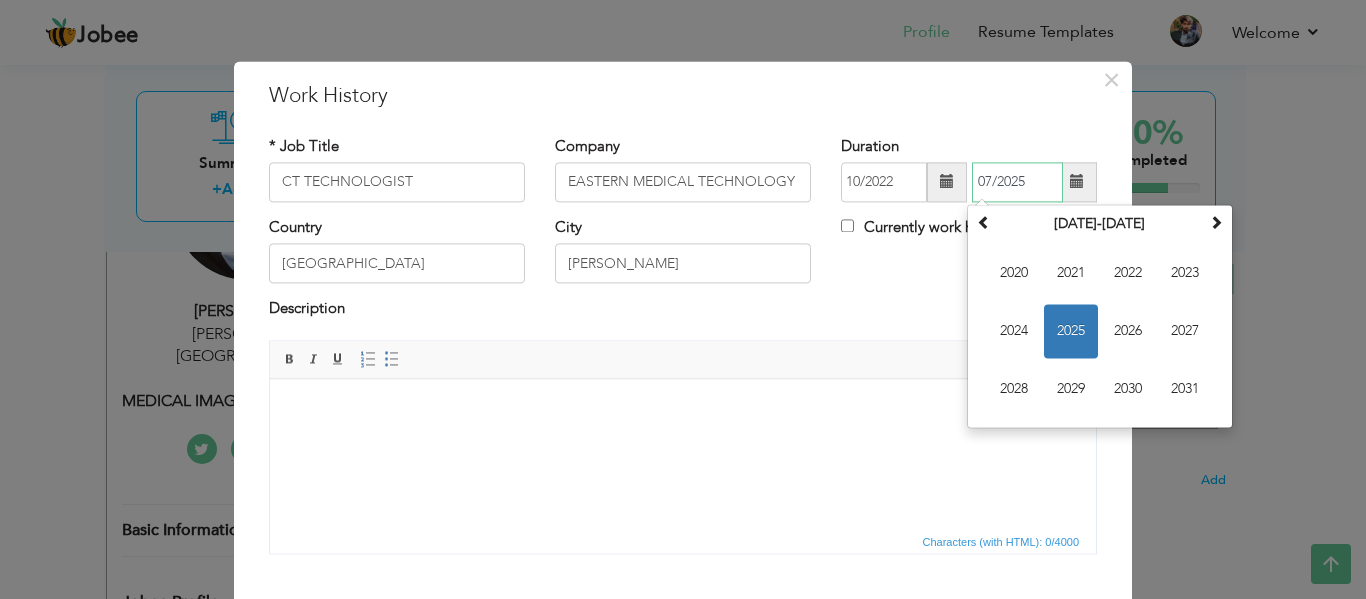 click on "07/2025" at bounding box center (1017, 182) 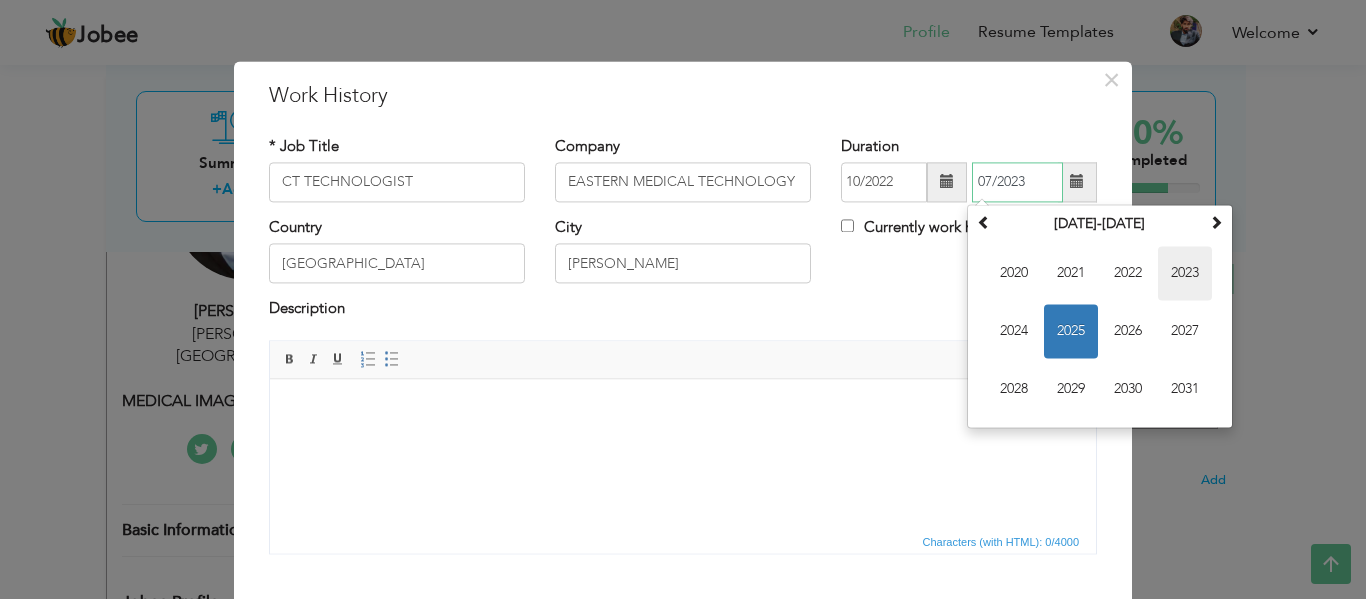 click on "2023" at bounding box center (1185, 273) 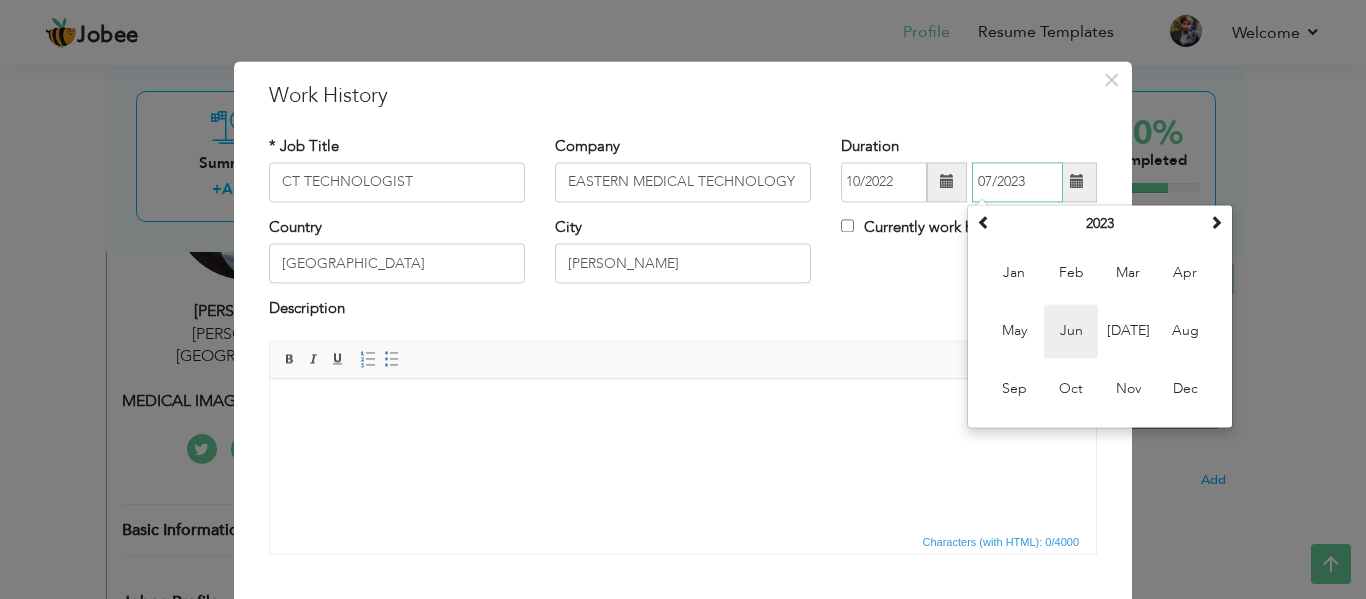 click on "Jun" at bounding box center (1071, 331) 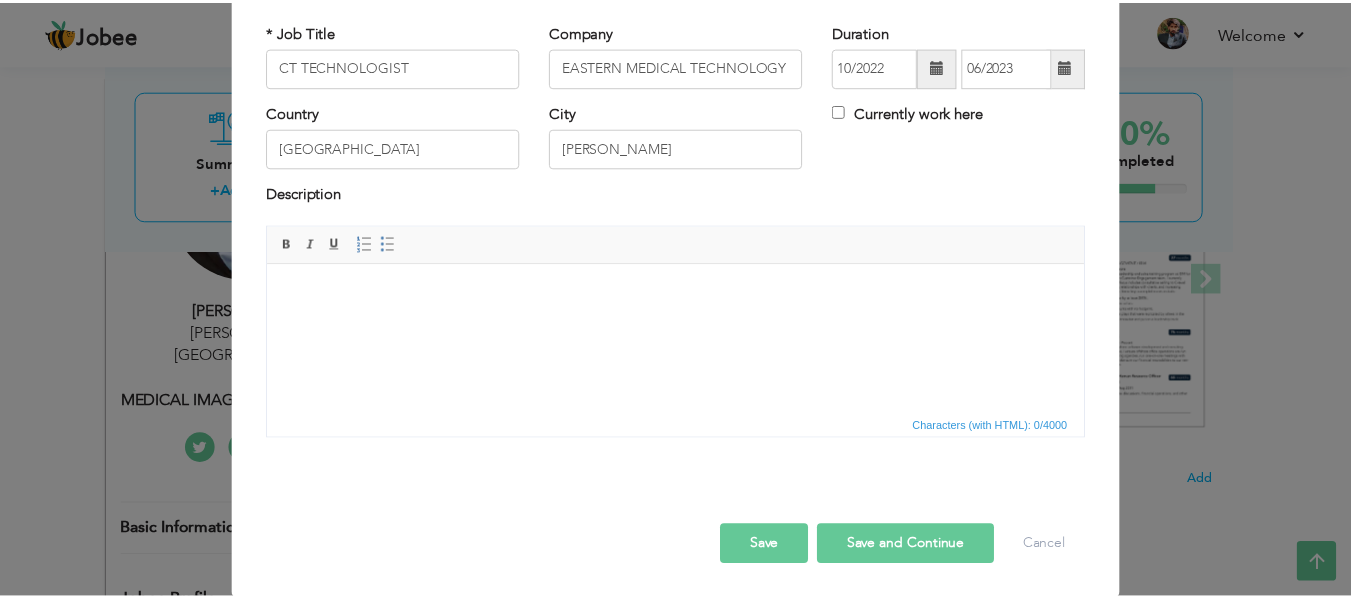 scroll, scrollTop: 117, scrollLeft: 0, axis: vertical 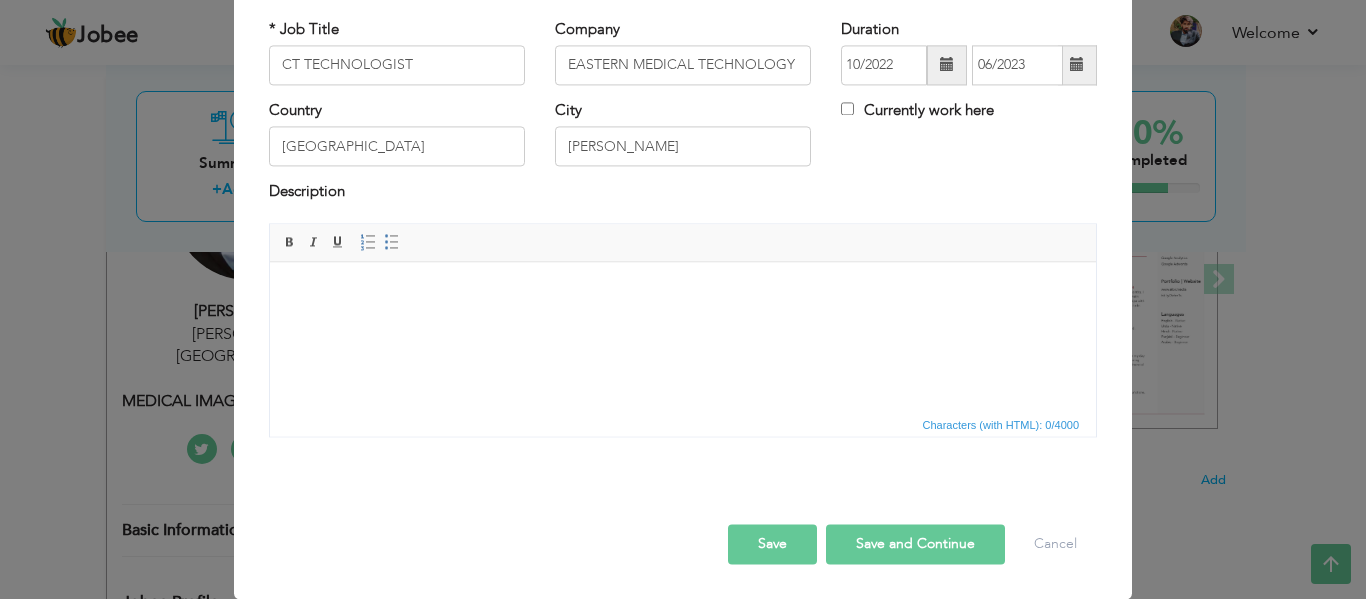 click at bounding box center [683, 292] 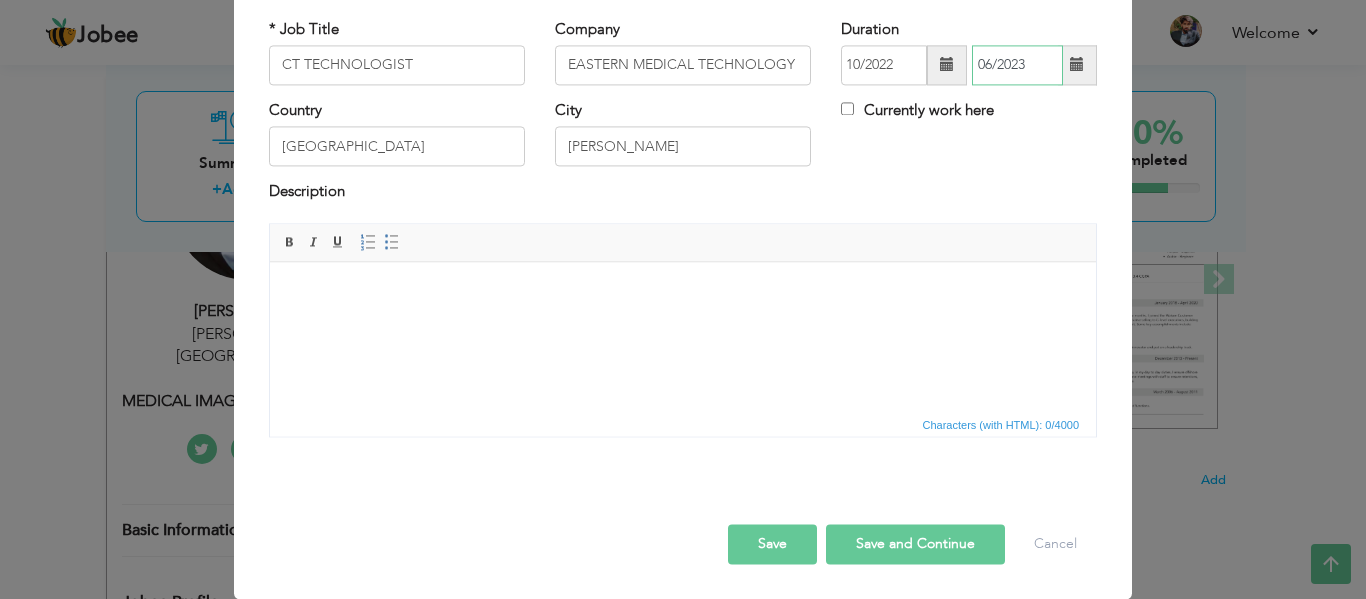 click on "06/2023" at bounding box center (1017, 65) 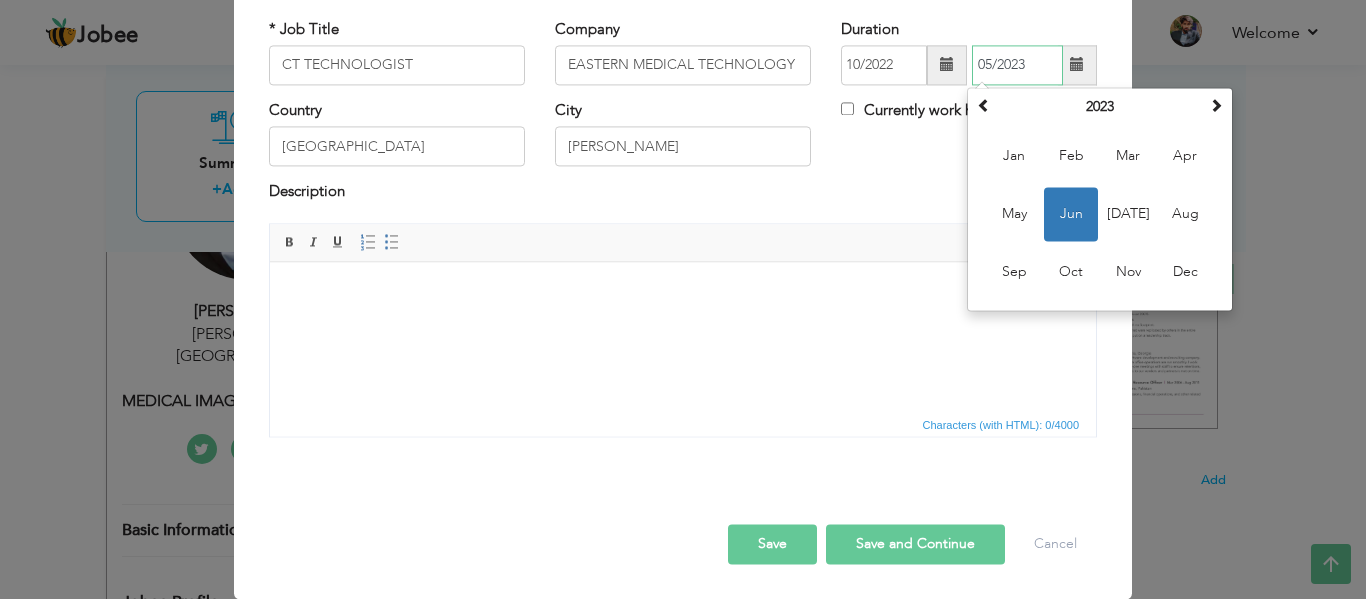 click on "05/2023" at bounding box center (1017, 65) 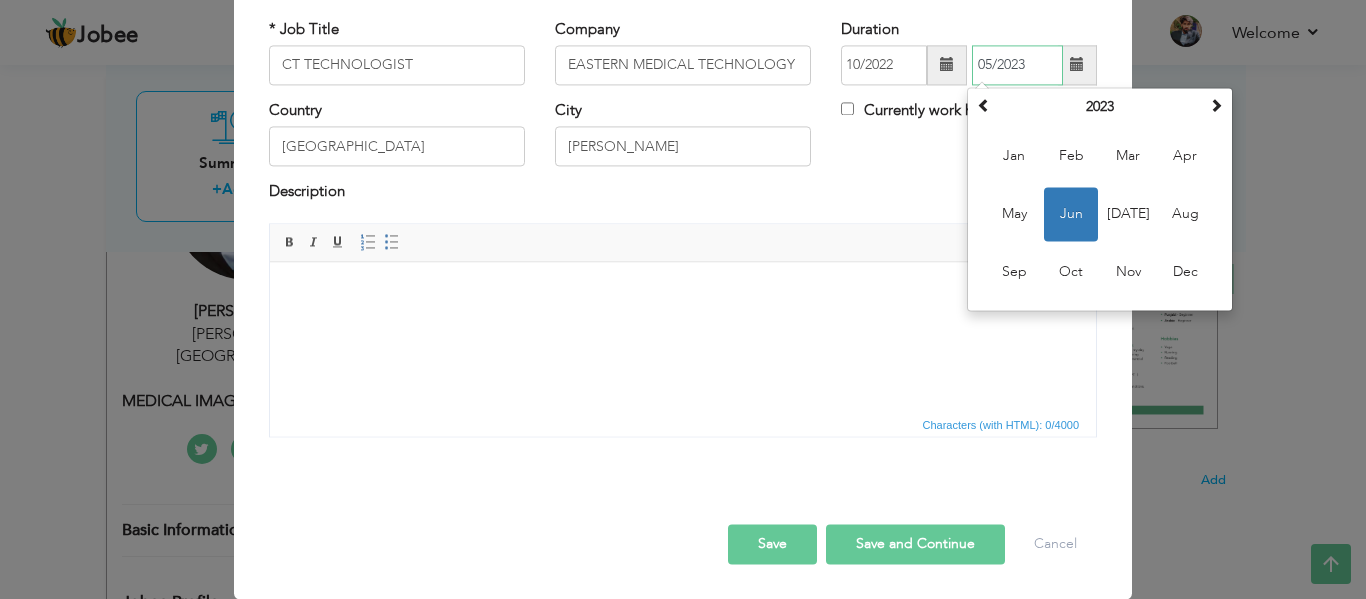 click on "Jun" at bounding box center [1071, 214] 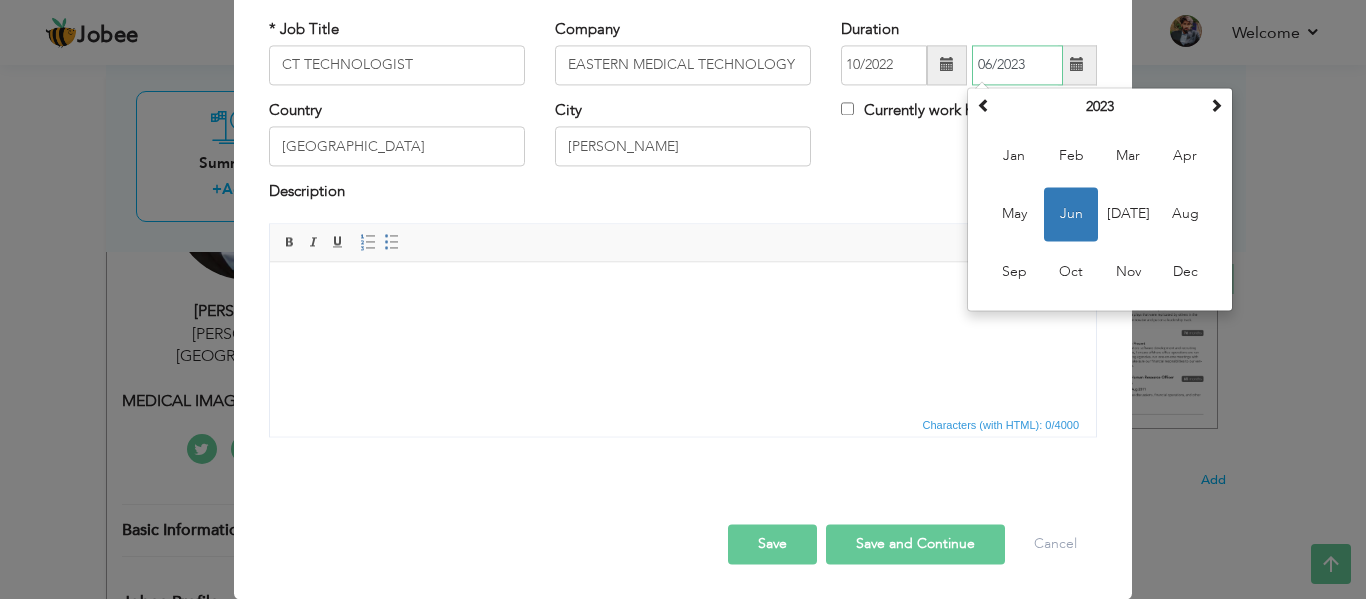 click on "06/2023" at bounding box center [1017, 65] 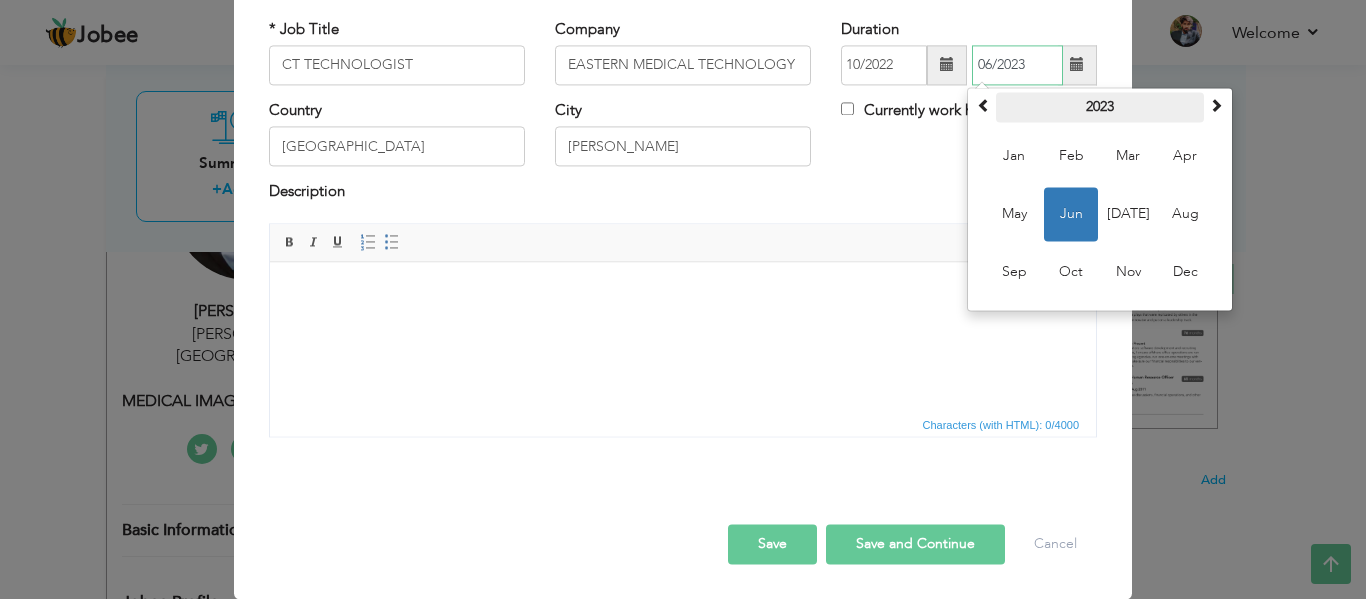 drag, startPoint x: 985, startPoint y: 60, endPoint x: 1026, endPoint y: 97, distance: 55.226807 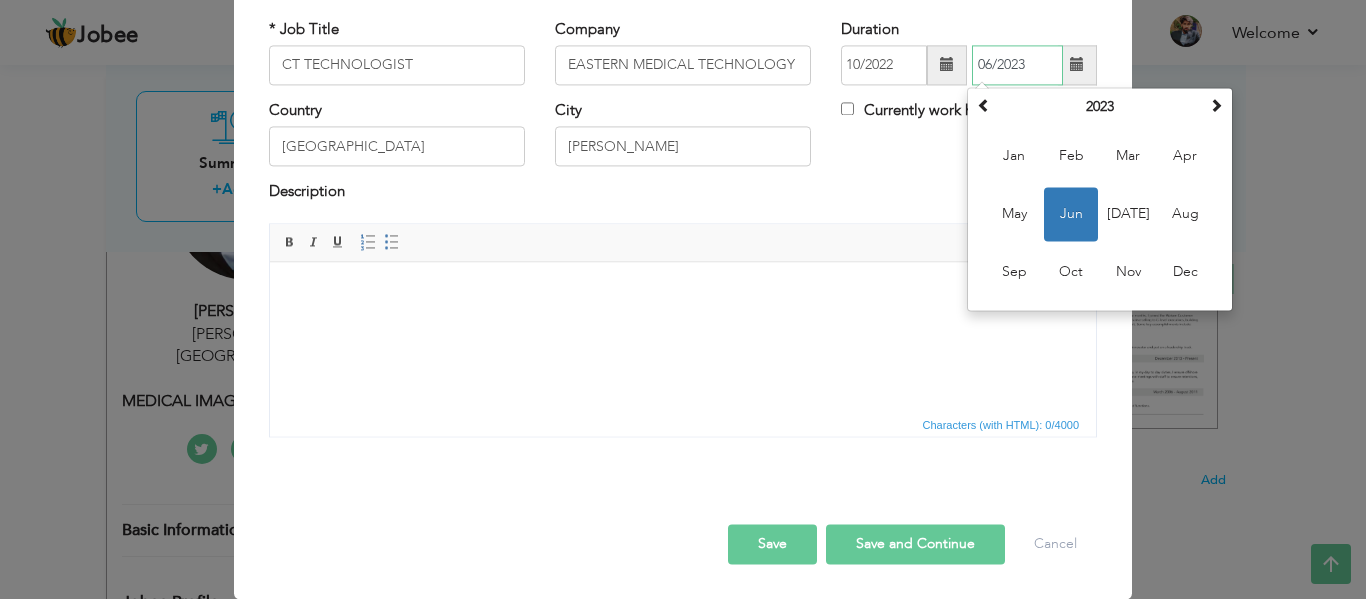 click on "06/2023" at bounding box center (1017, 65) 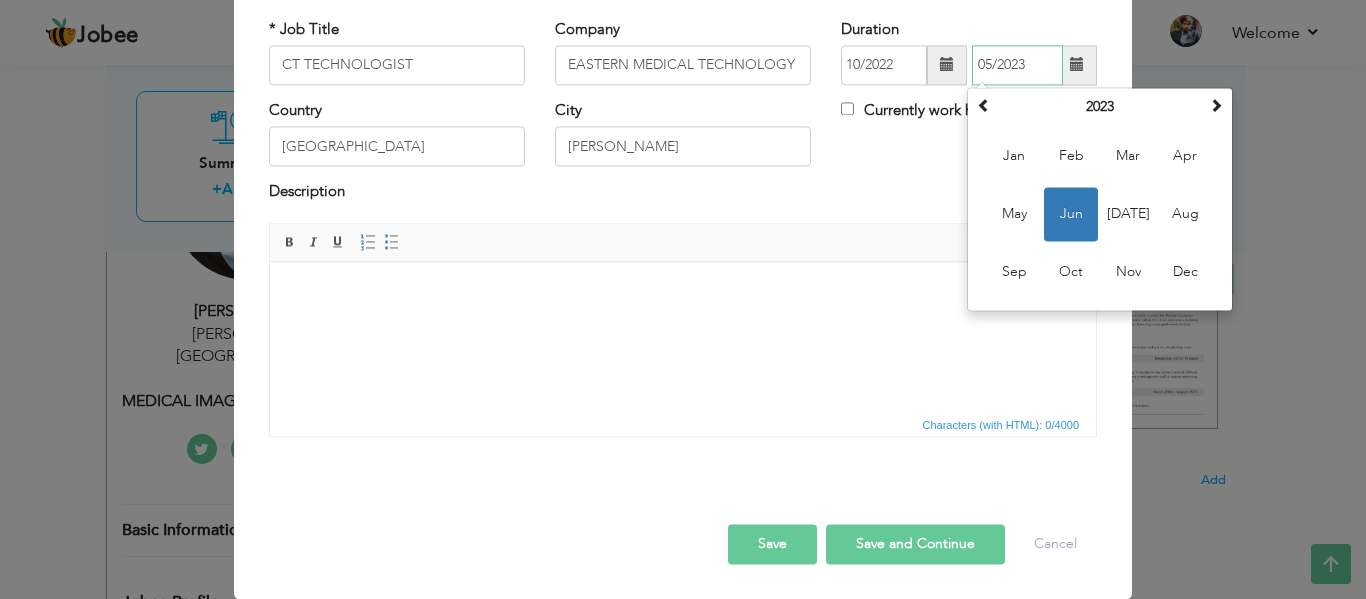 click on "05/2023" at bounding box center (1017, 65) 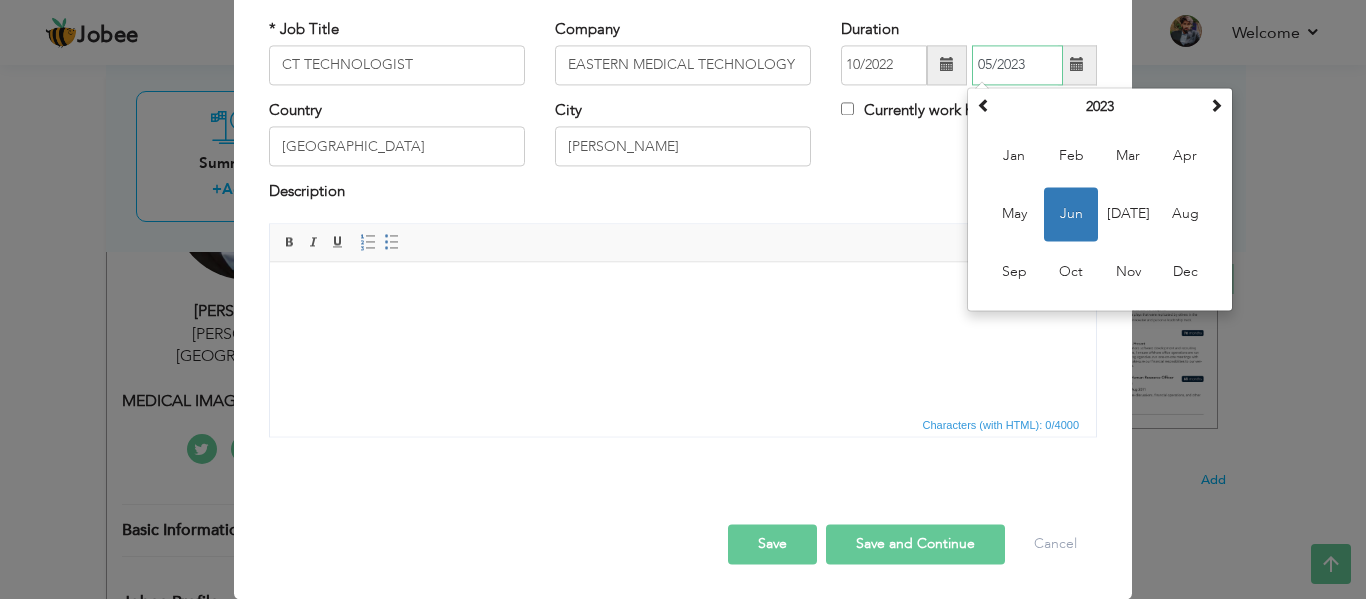 type on "05/2023" 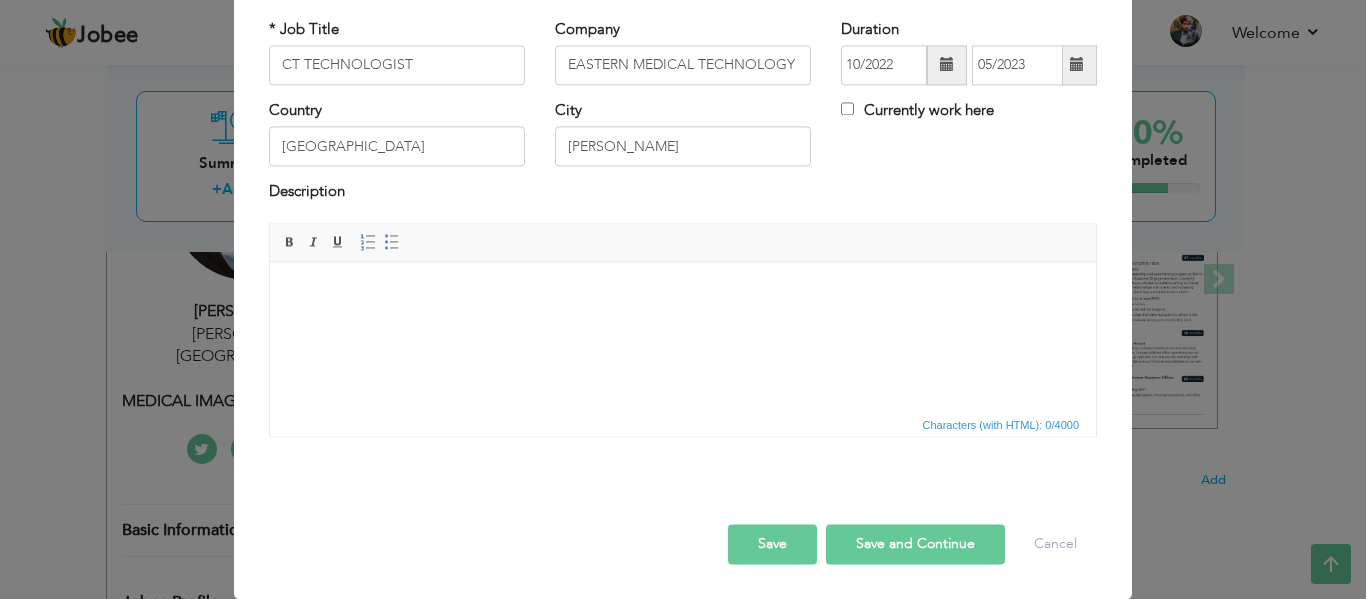 click at bounding box center (683, 292) 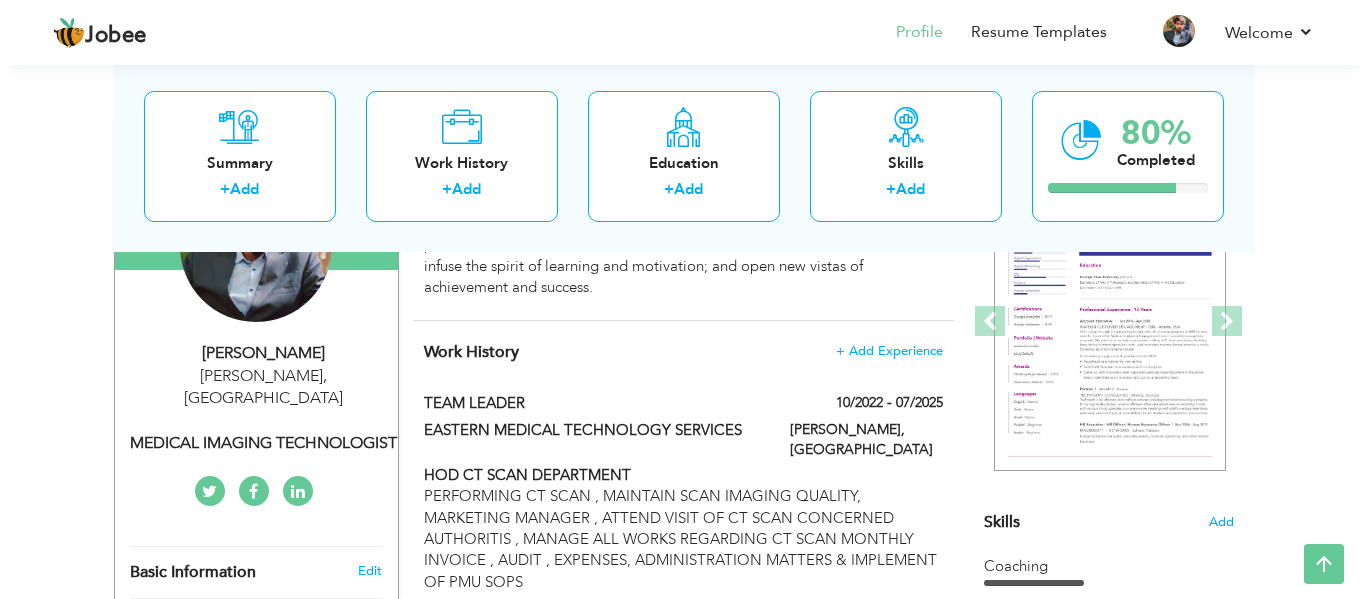 scroll, scrollTop: 300, scrollLeft: 0, axis: vertical 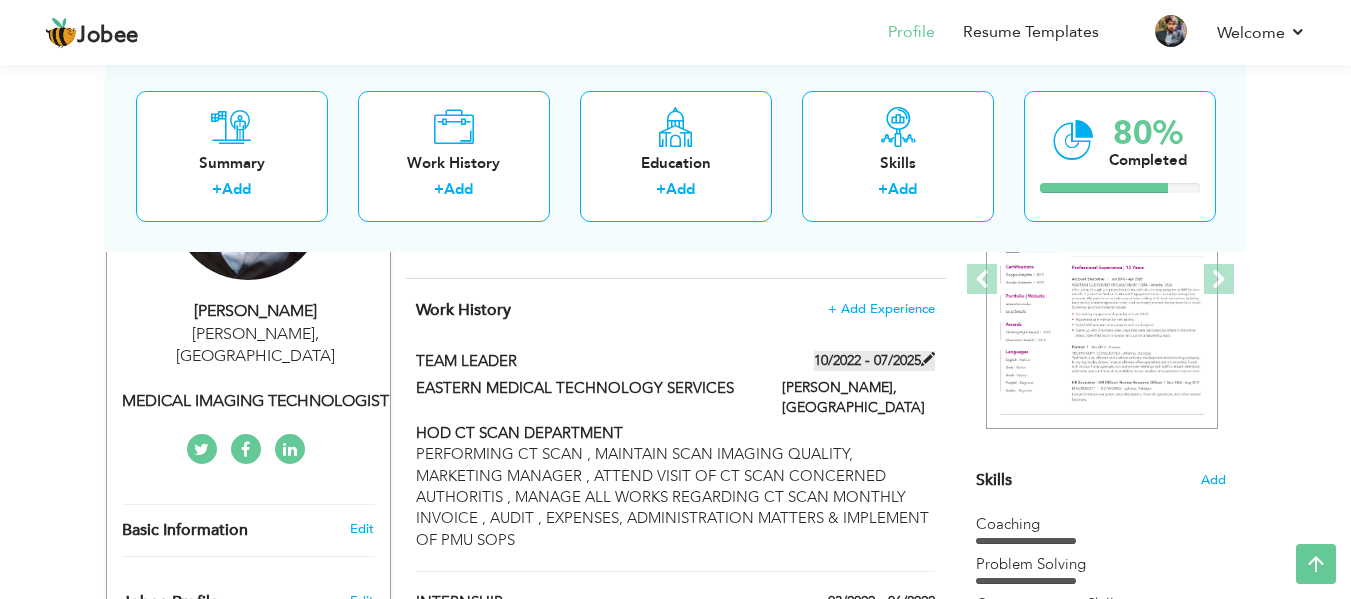 click on "10/2022 - 07/2025" at bounding box center [874, 361] 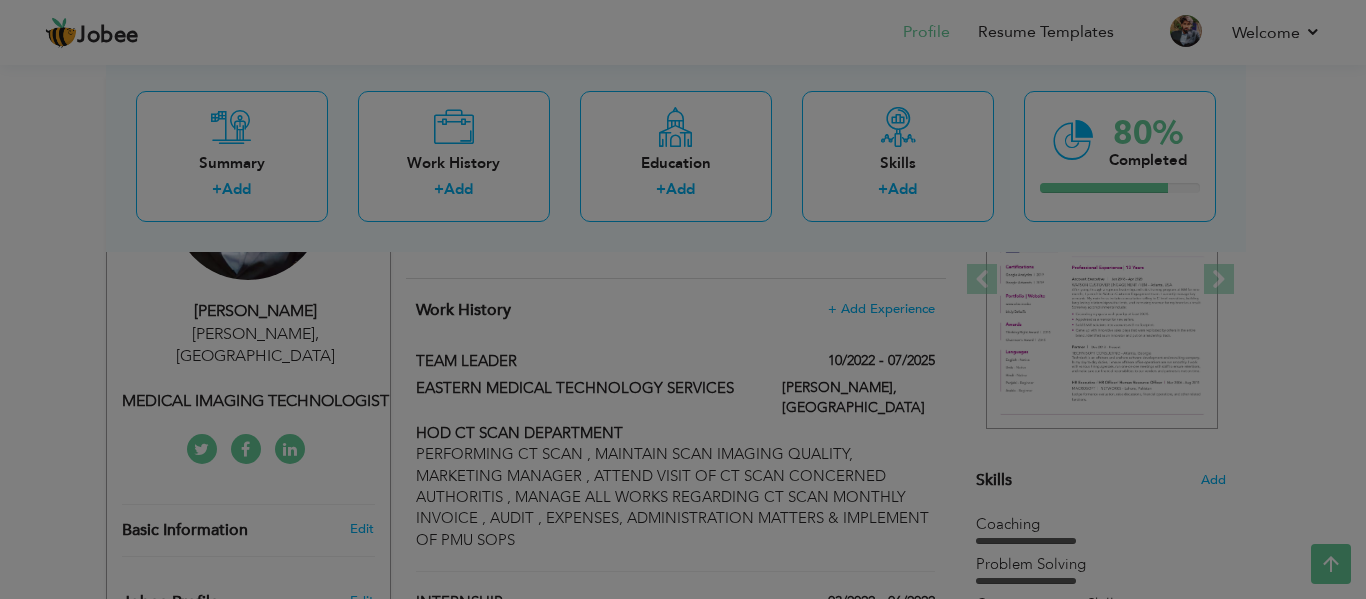 scroll, scrollTop: 0, scrollLeft: 0, axis: both 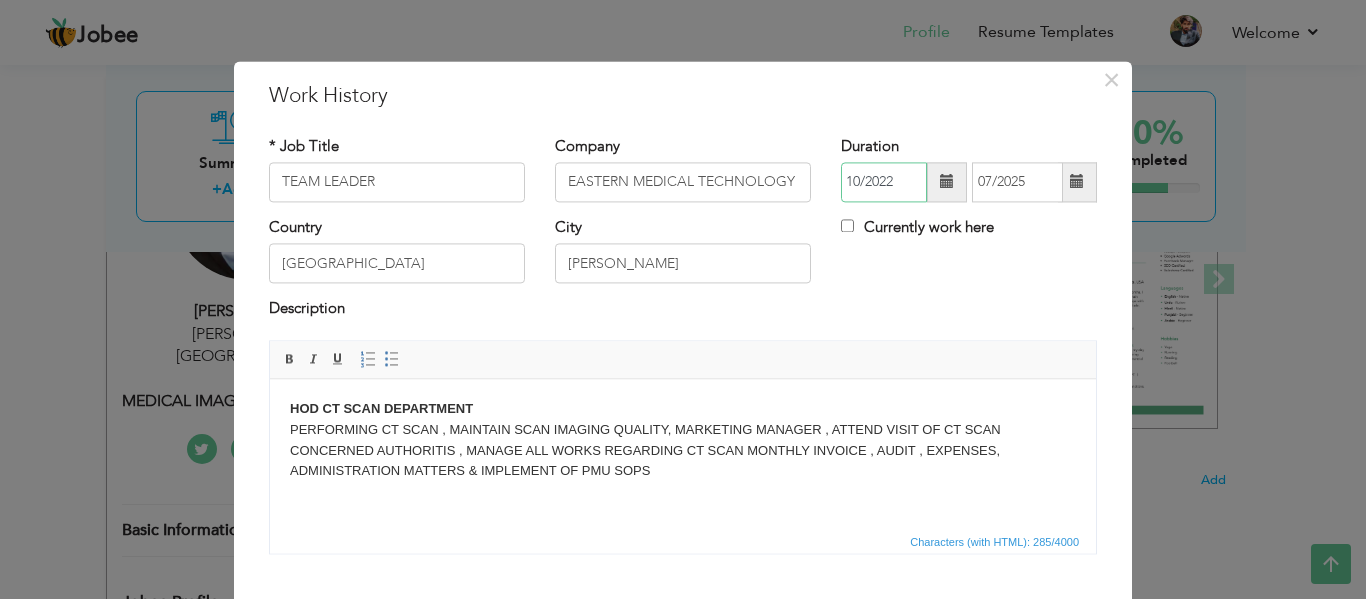 click on "10/2022" at bounding box center (884, 182) 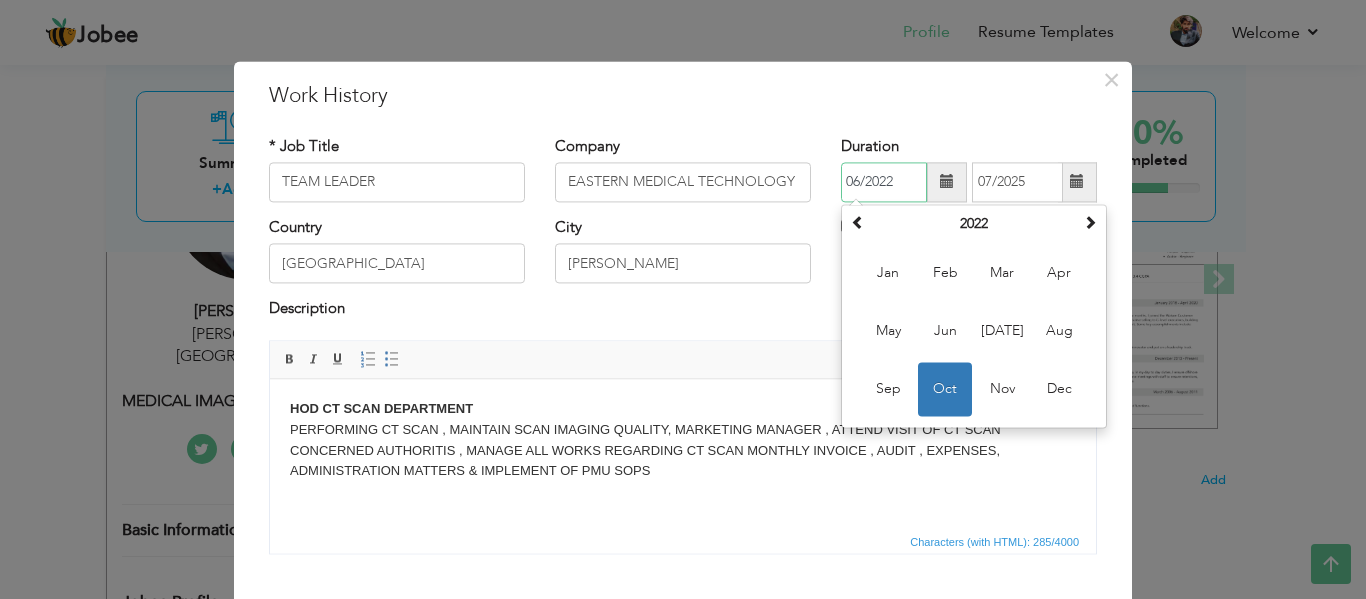 click on "06/2022" at bounding box center (884, 182) 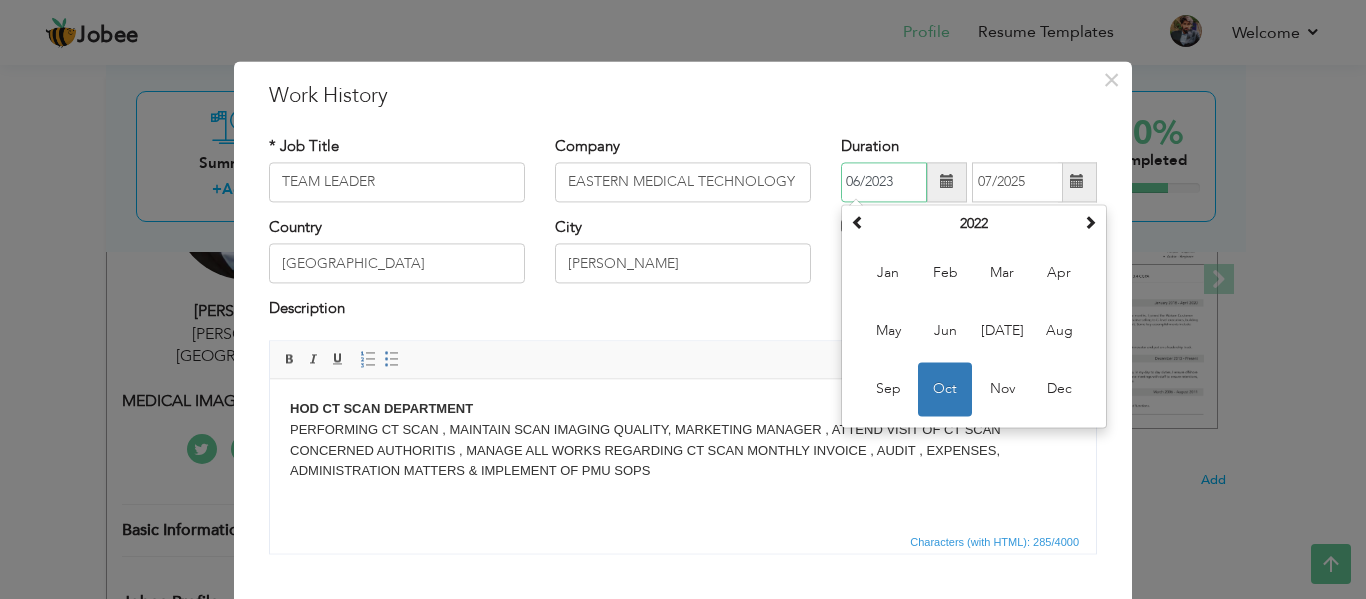 type on "06/2023" 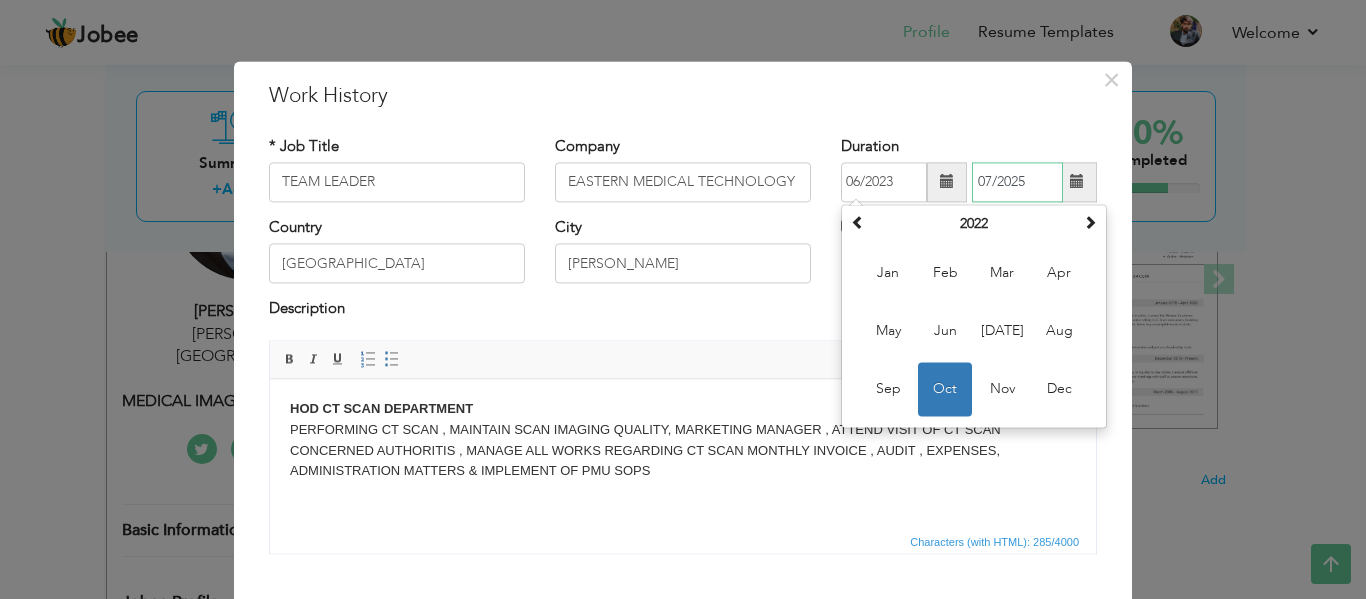 click on "07/2025" at bounding box center (1017, 182) 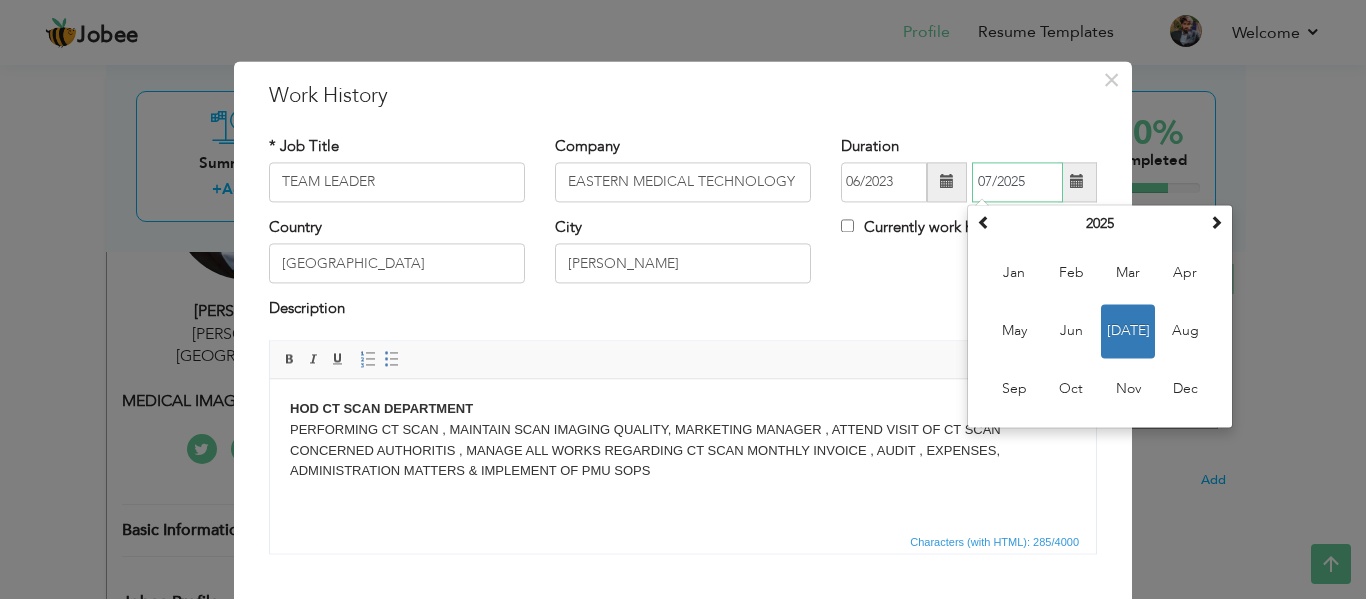 click on "[DATE]" at bounding box center [1128, 331] 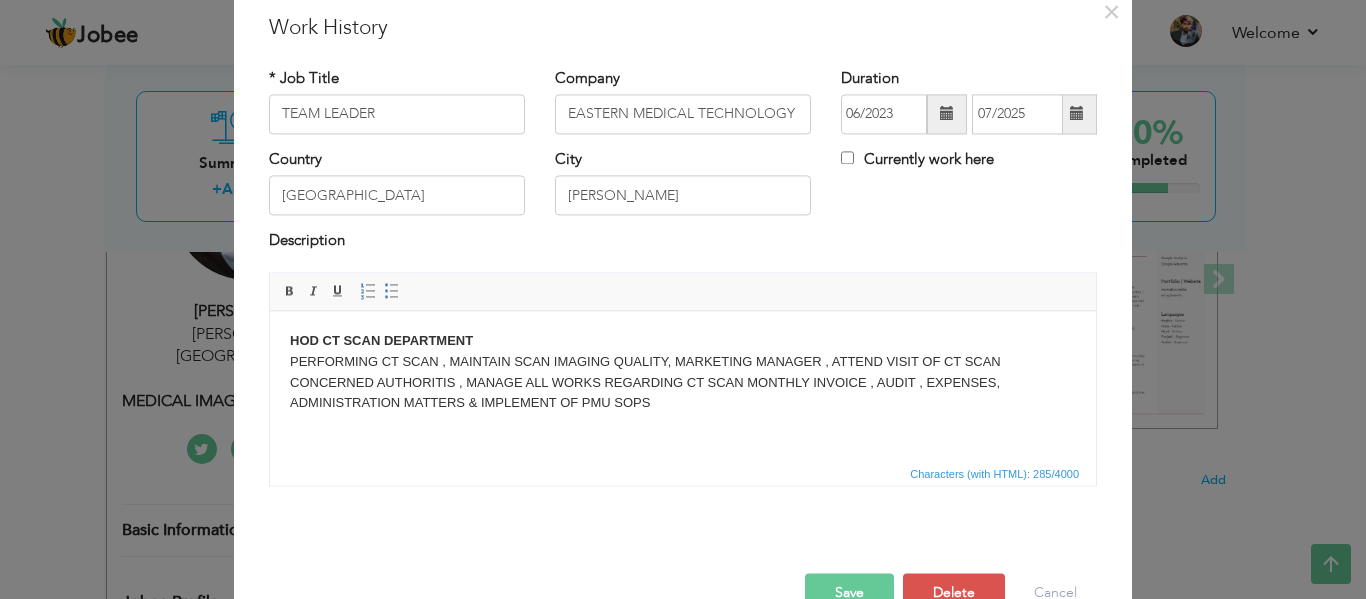 scroll, scrollTop: 100, scrollLeft: 0, axis: vertical 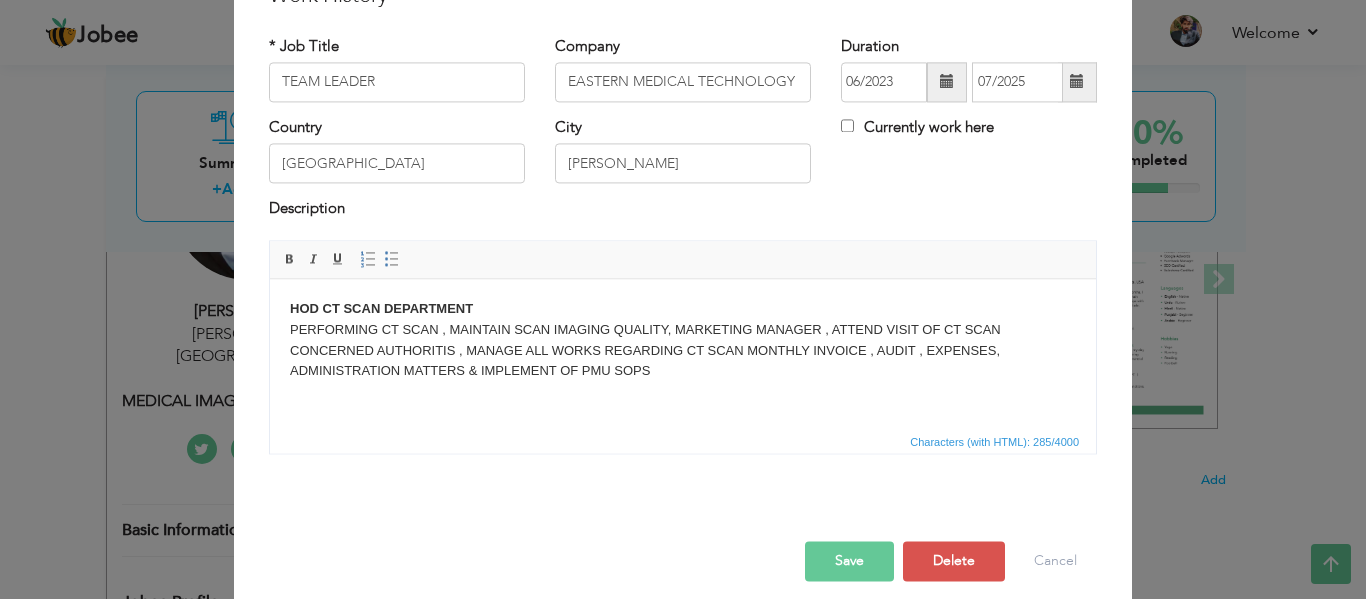 click on "HOD CT SCAN DEPARTMENT PERFORMING CT SCAN , MAINTAIN SCAN IMAGING QUALITY, MARKETING MANAGER , ATTEND VISIT OF CT SCAN CONCERNED AUTHORITIS , MANAGE ALL WORKS REGARDING CT SCAN MONTHLY INVOICE , AUDIT , EXPENSES, ADMINISTRATION MATTERS & IMPLEMENT OF PMU SOPS" at bounding box center [683, 340] 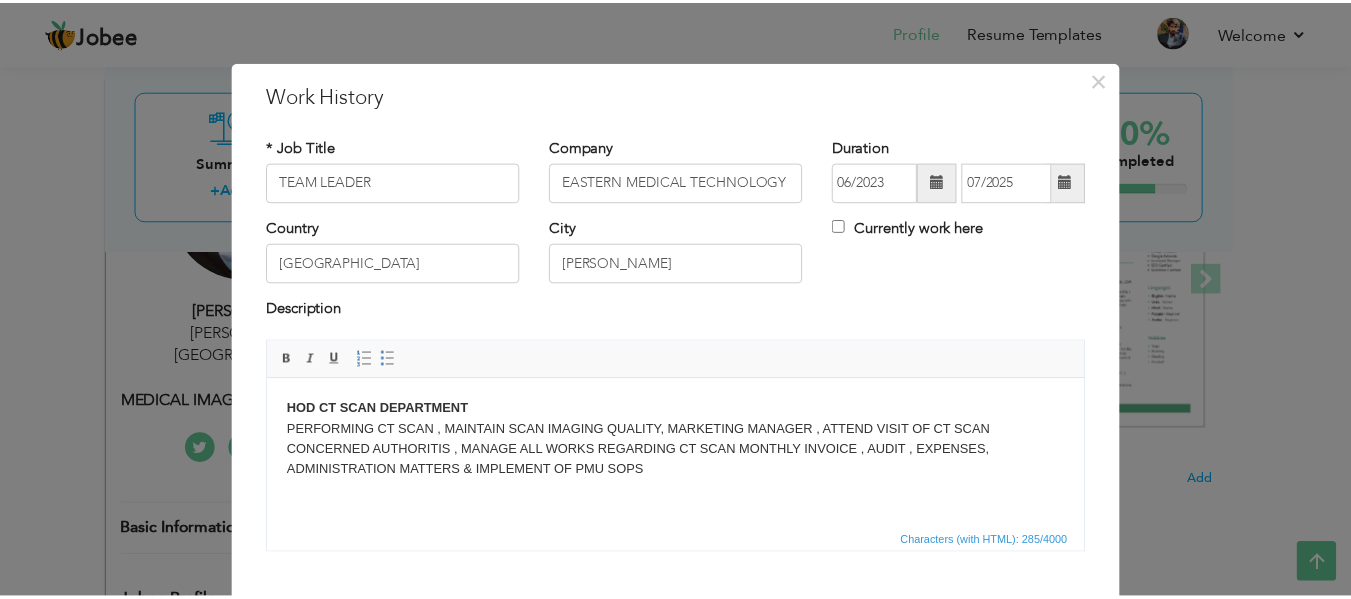 scroll, scrollTop: 100, scrollLeft: 0, axis: vertical 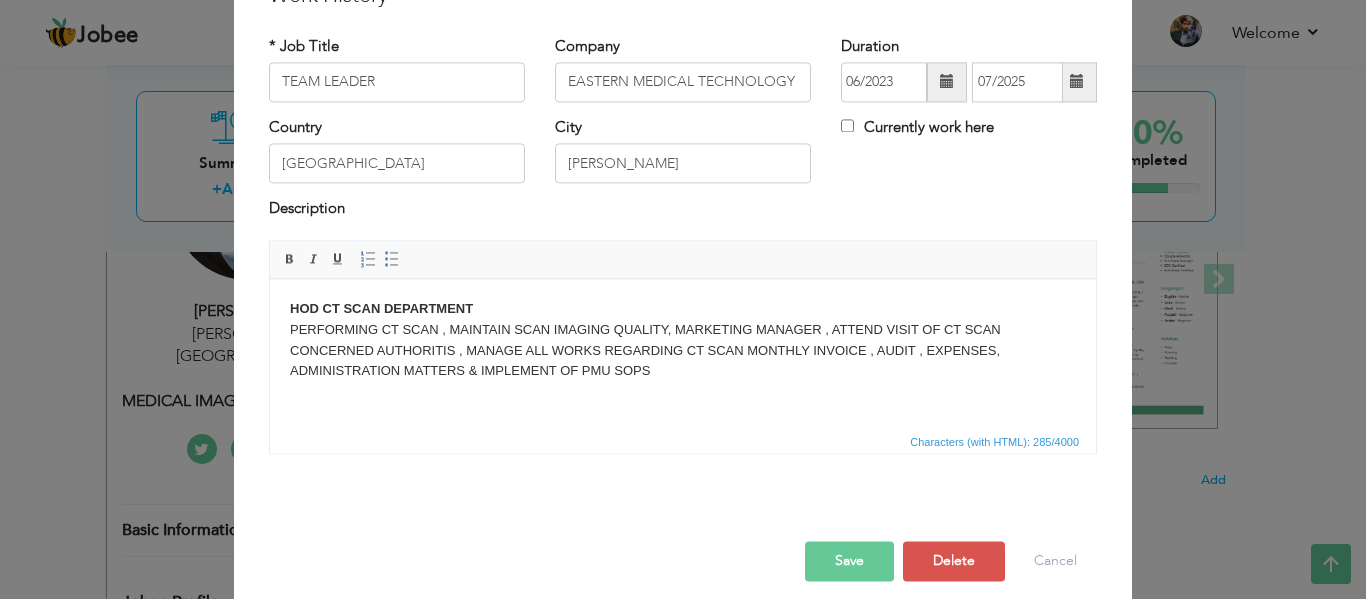 drag, startPoint x: 861, startPoint y: 556, endPoint x: 842, endPoint y: 549, distance: 20.248457 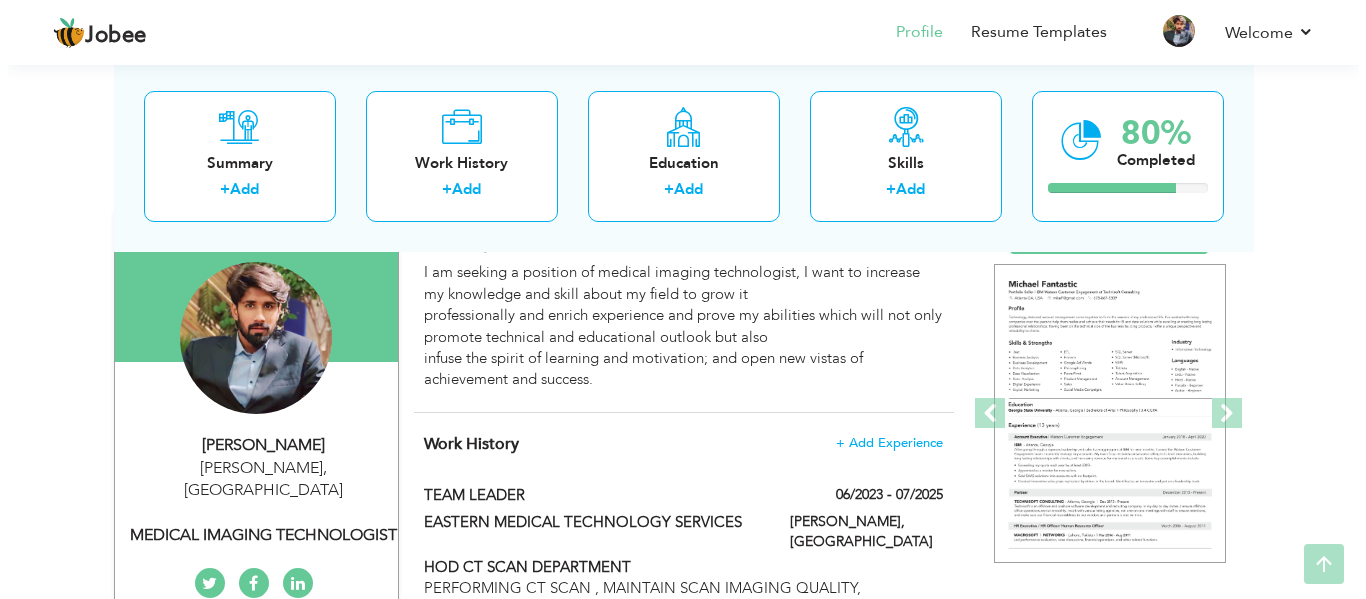 scroll, scrollTop: 200, scrollLeft: 0, axis: vertical 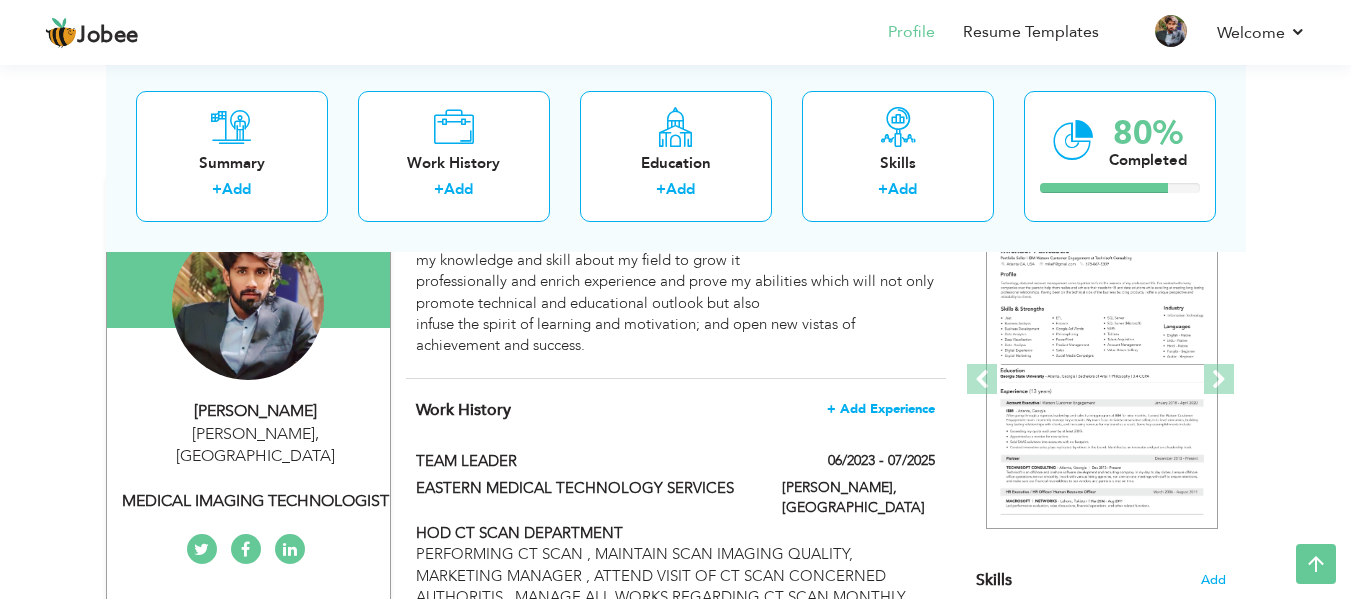 click on "+ Add Experience" at bounding box center [881, 409] 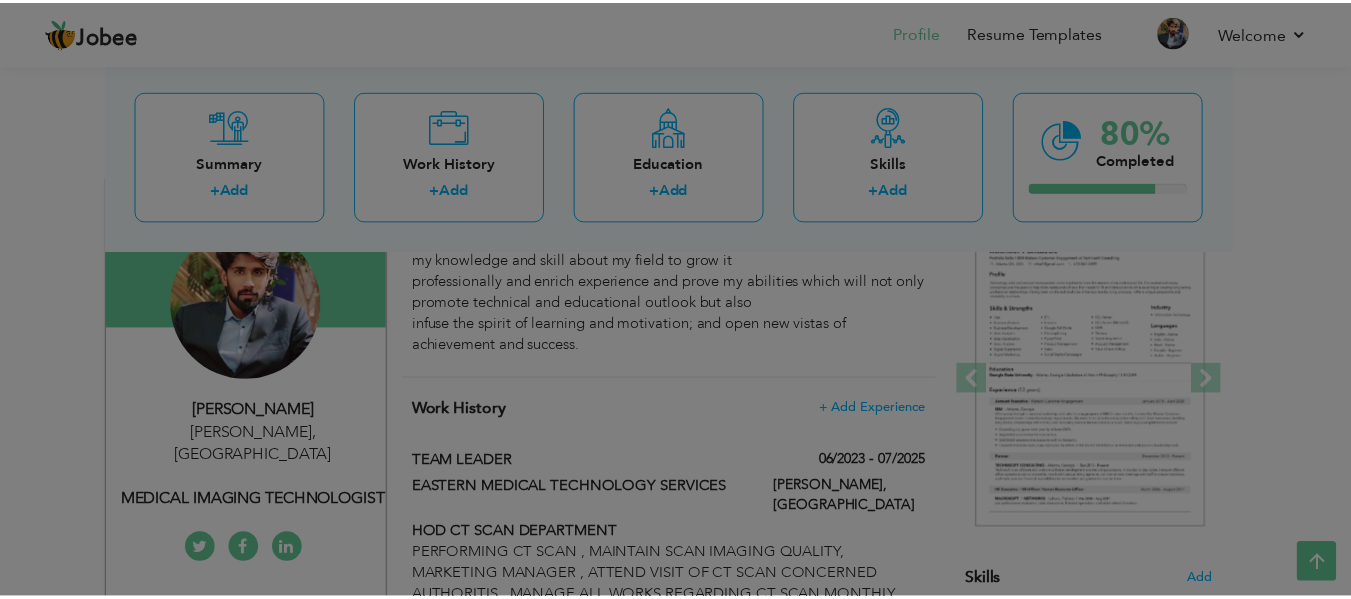 scroll, scrollTop: 0, scrollLeft: 0, axis: both 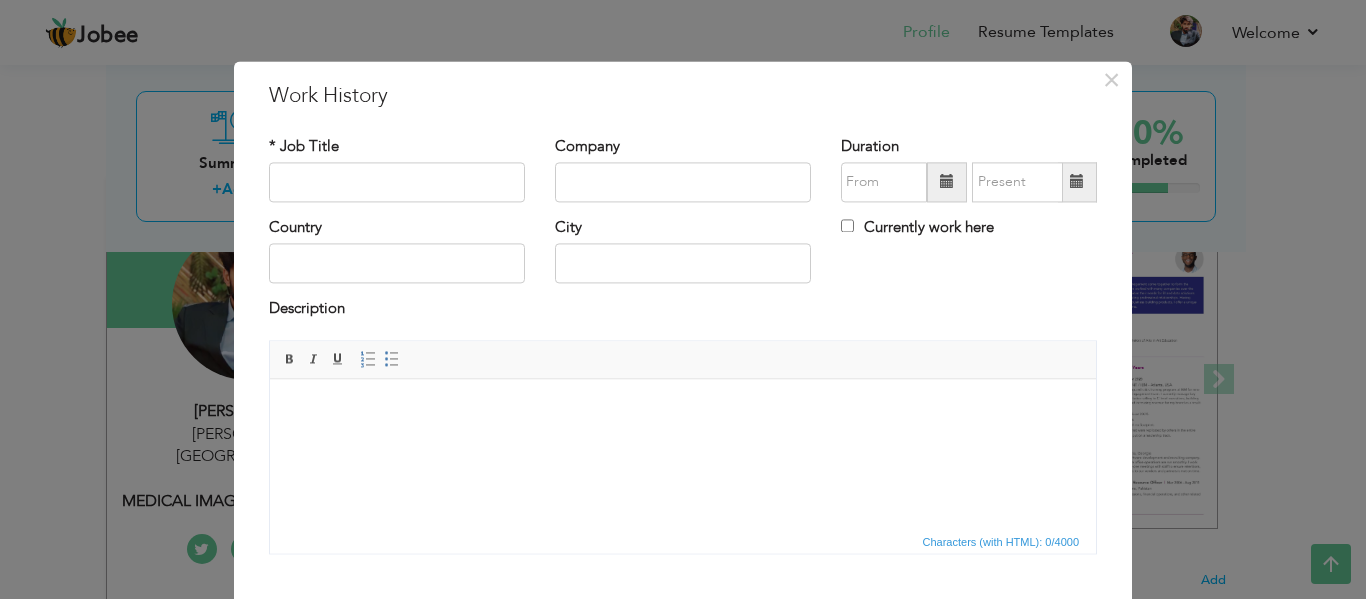 click on "×
Work History
* Job Title
Company
Duration Currently work here Country" at bounding box center [683, 299] 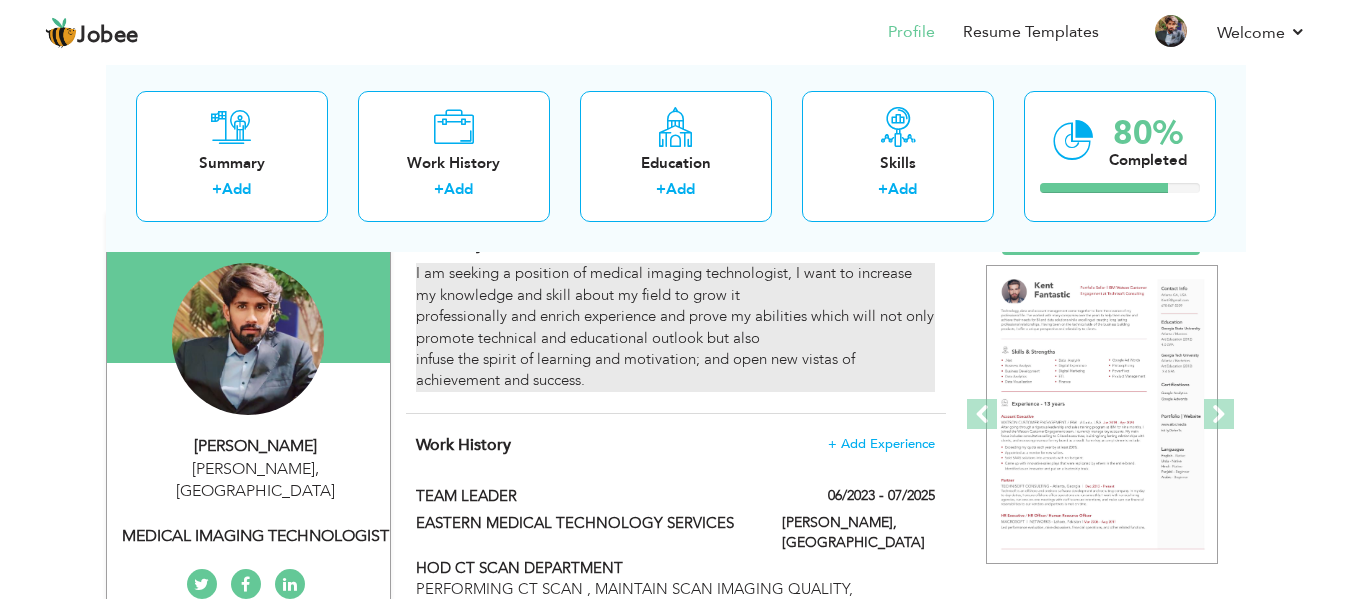 scroll, scrollTop: 200, scrollLeft: 0, axis: vertical 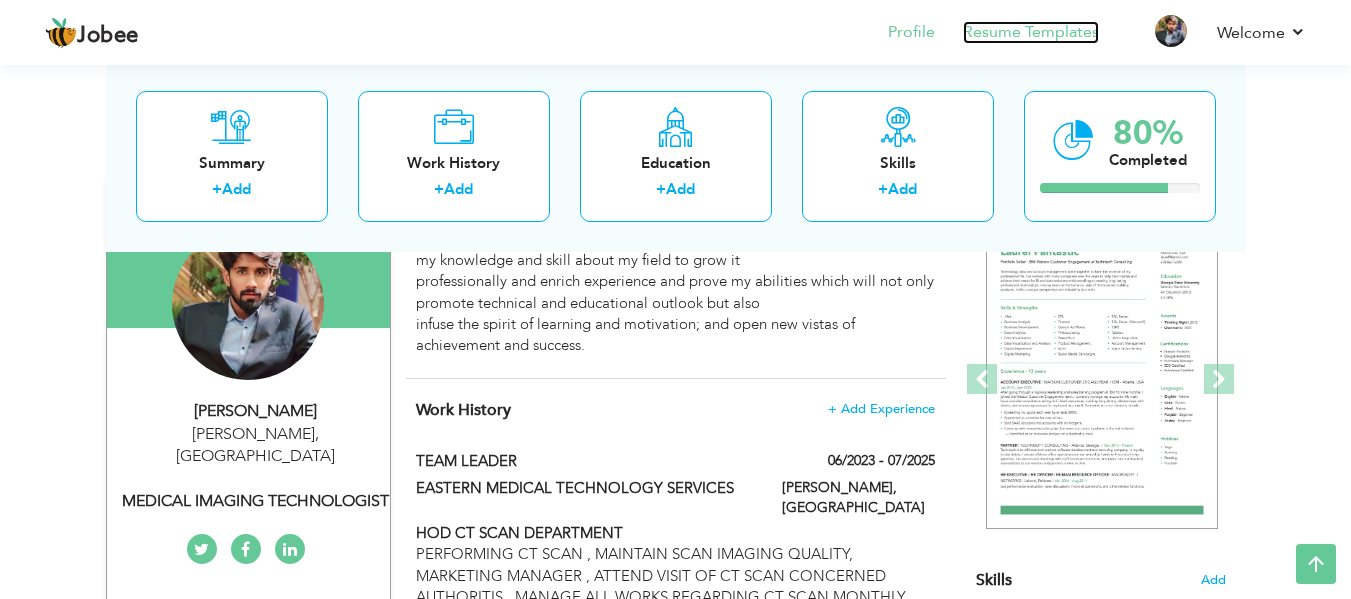 click on "Resume Templates" at bounding box center (1031, 32) 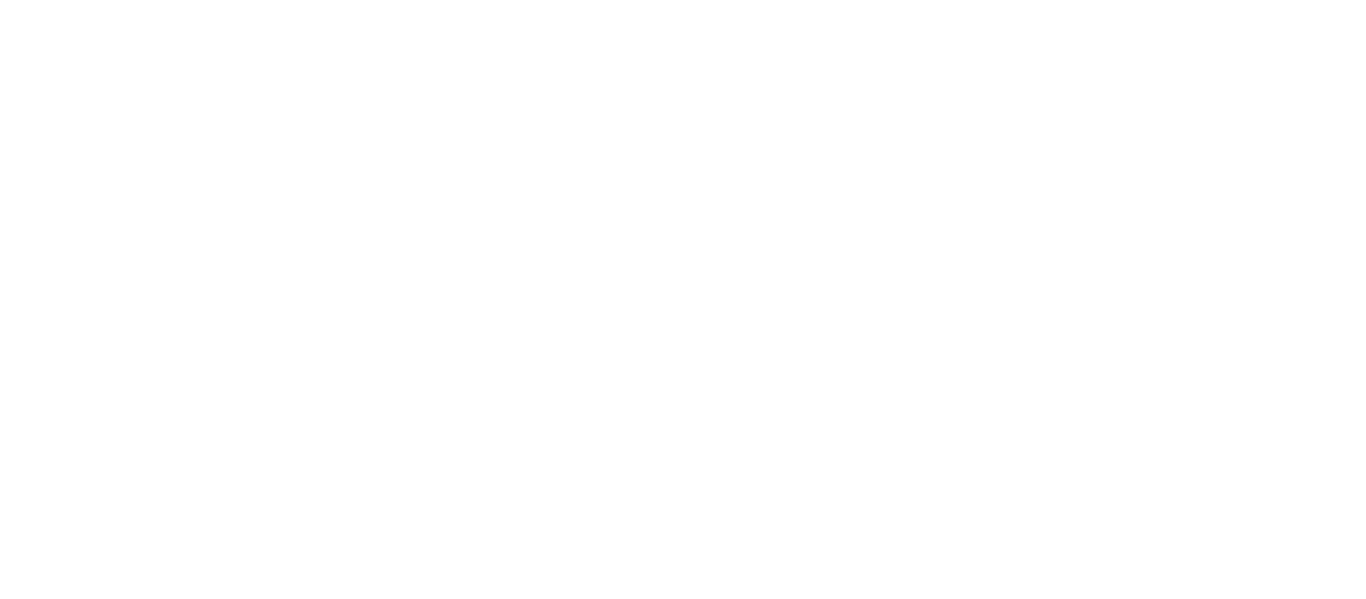 scroll, scrollTop: 0, scrollLeft: 0, axis: both 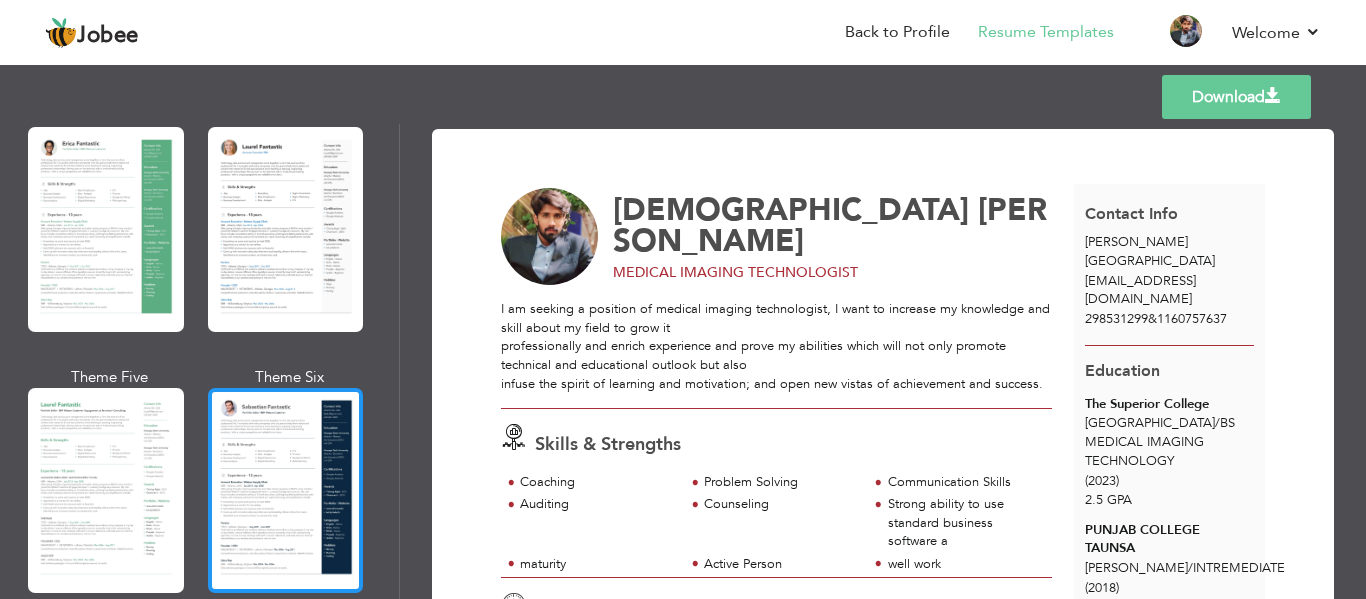 click at bounding box center [286, 490] 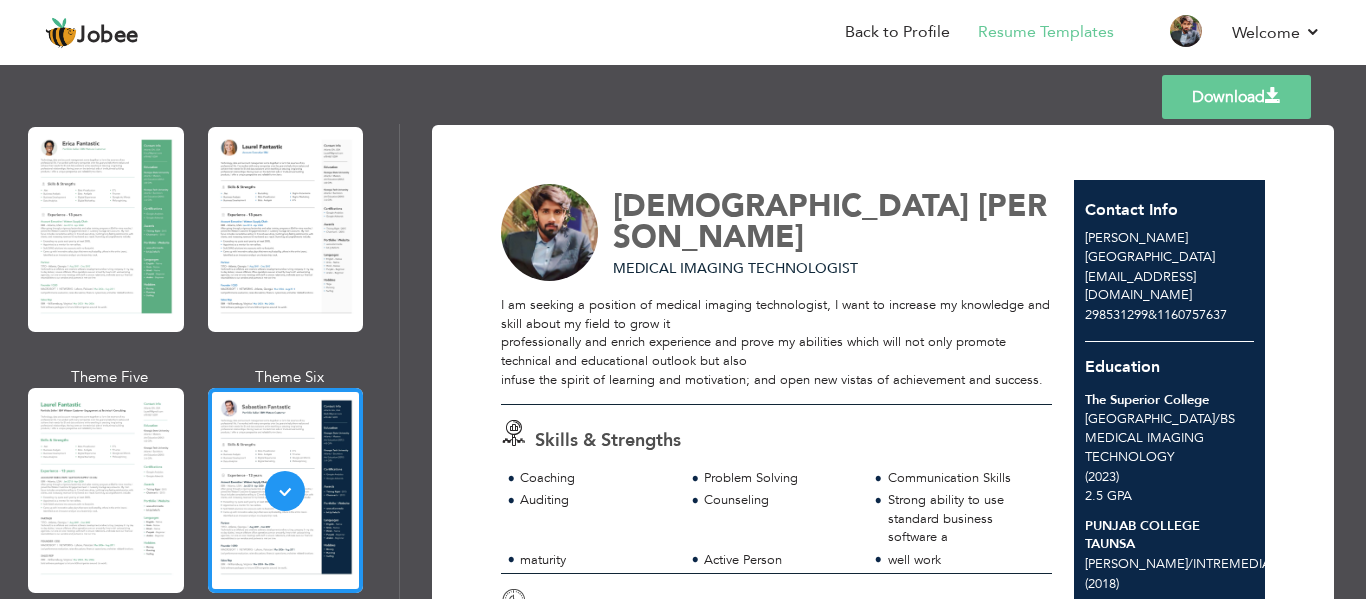 scroll, scrollTop: 0, scrollLeft: 0, axis: both 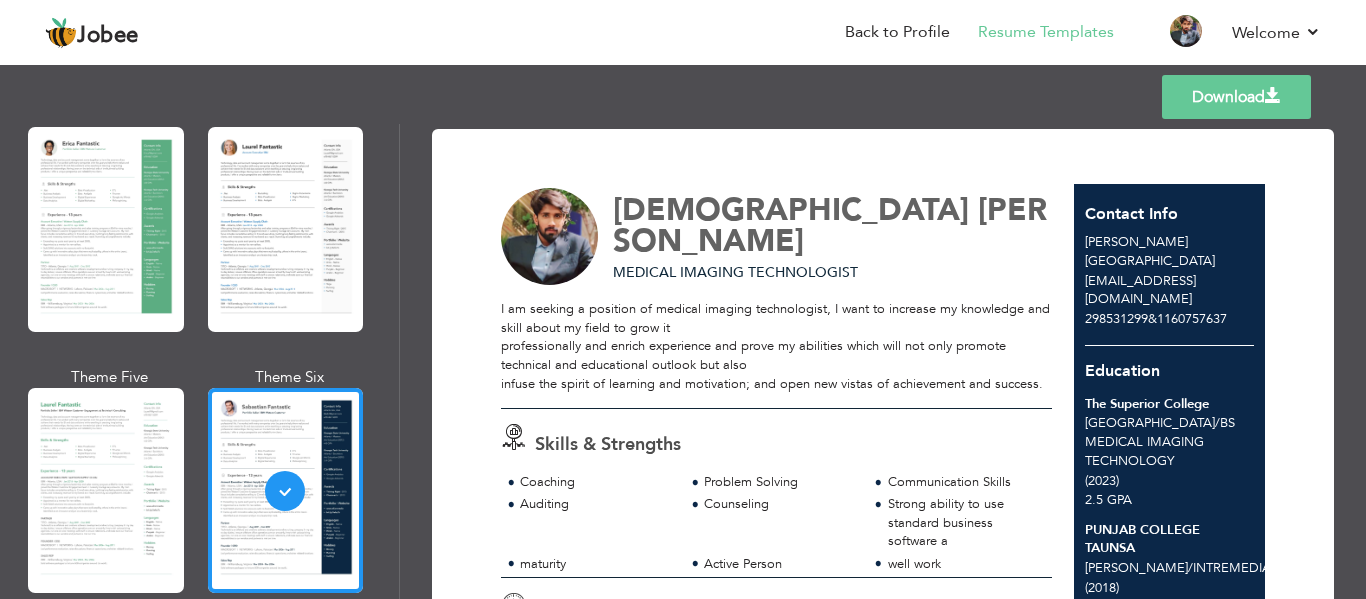 click on "Download" at bounding box center (1236, 97) 